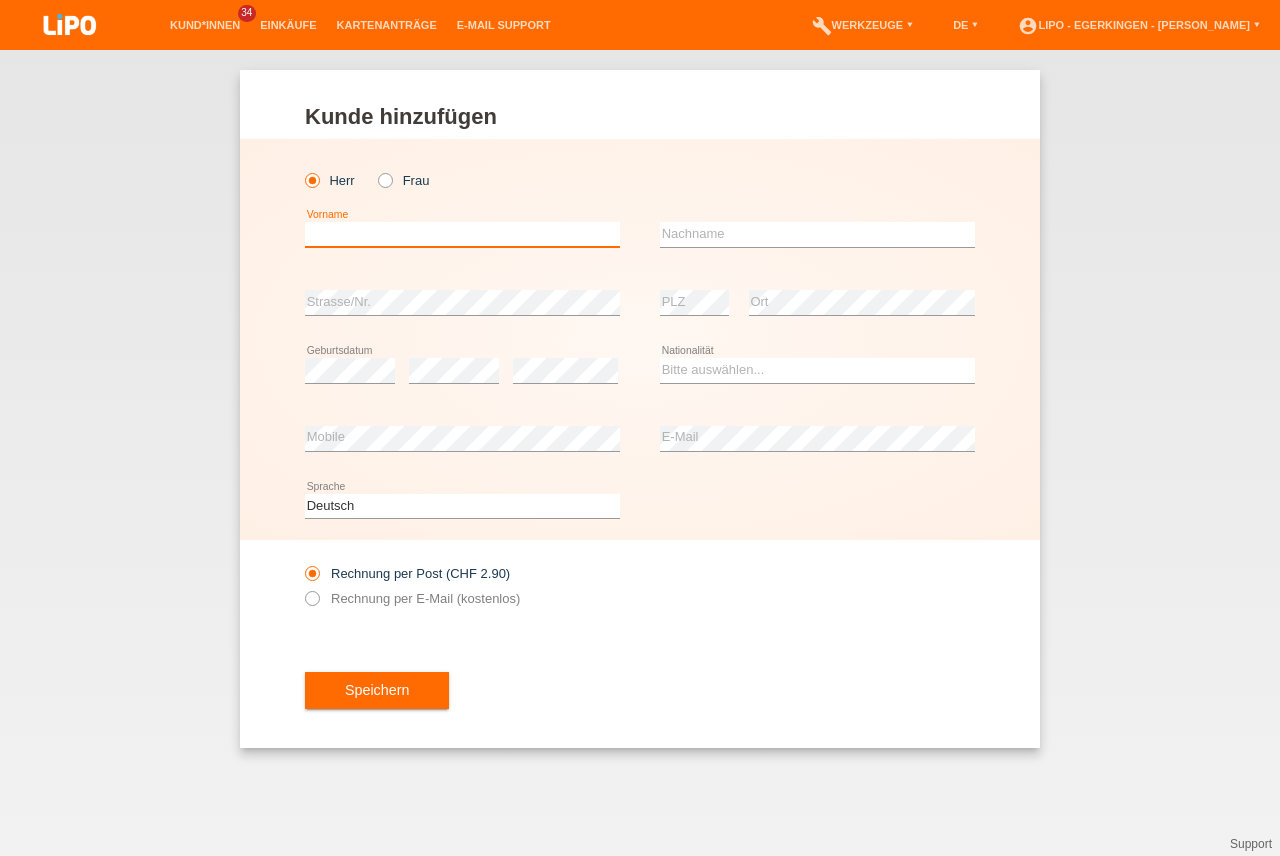 click at bounding box center [462, 234] 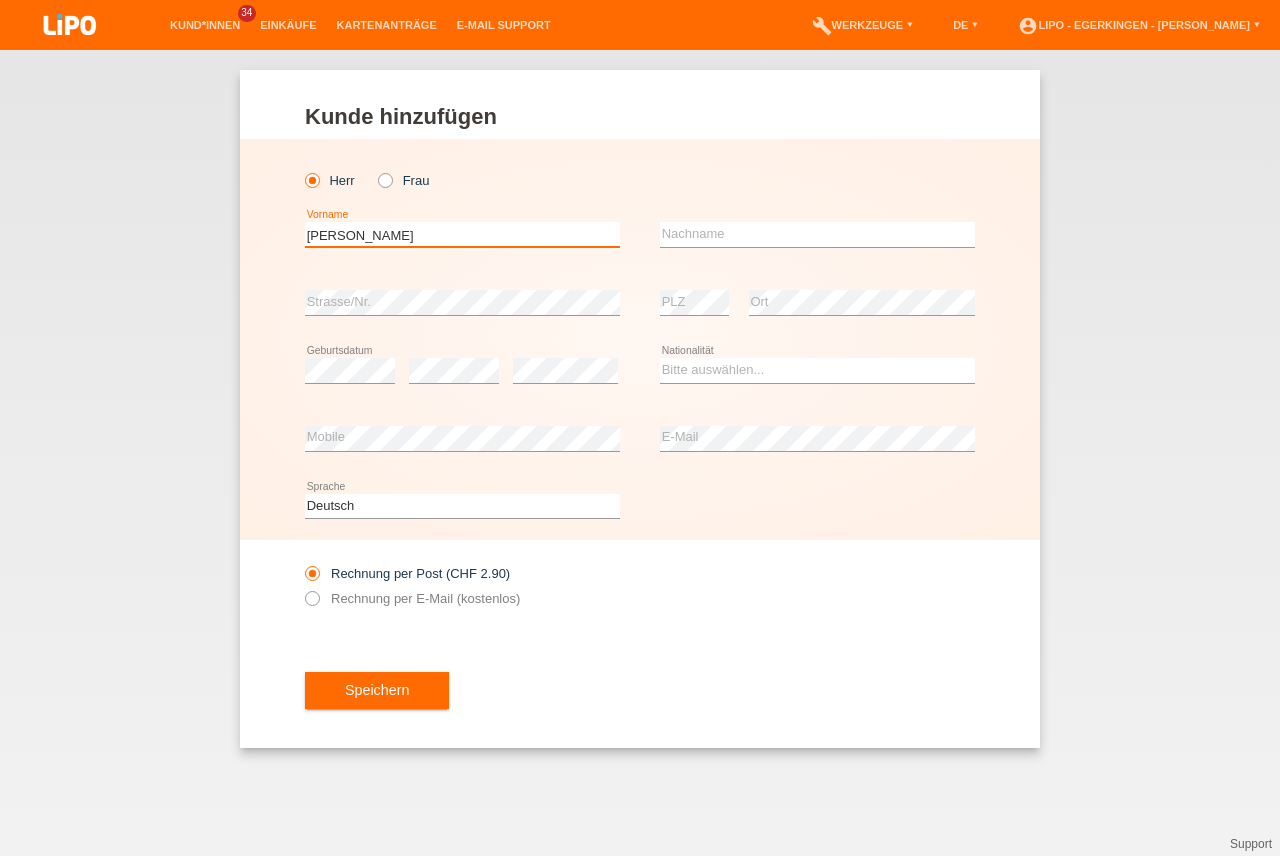 type on "[PERSON_NAME]" 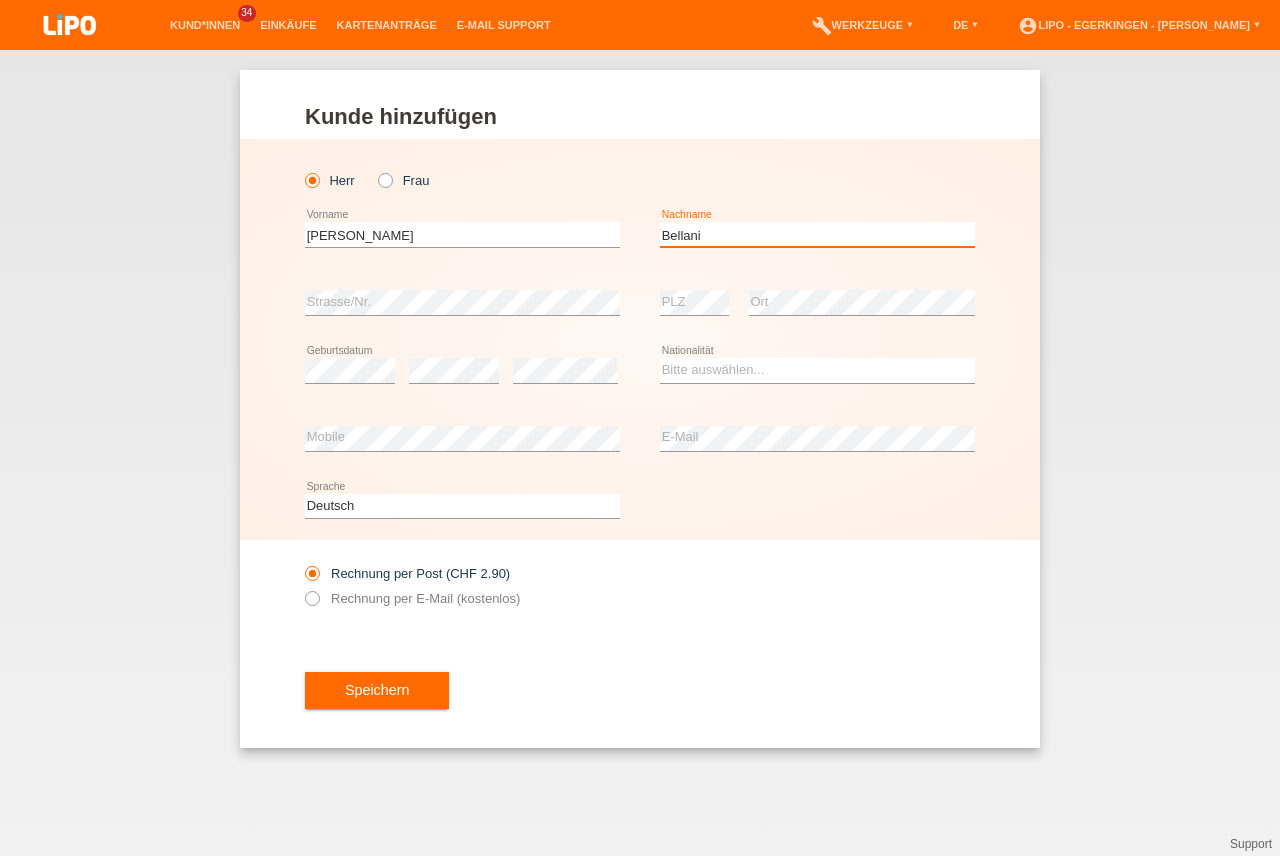 type on "Bellani" 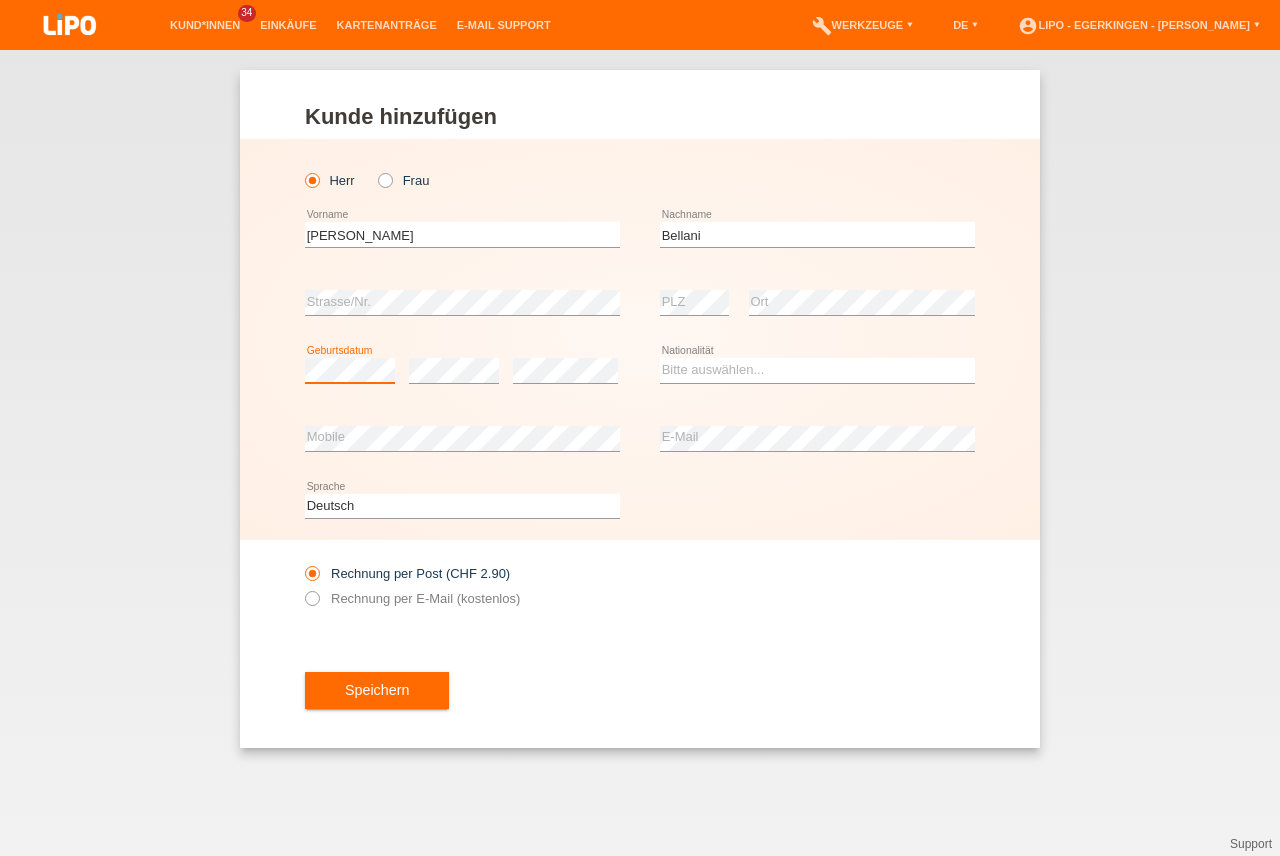 scroll, scrollTop: 0, scrollLeft: 0, axis: both 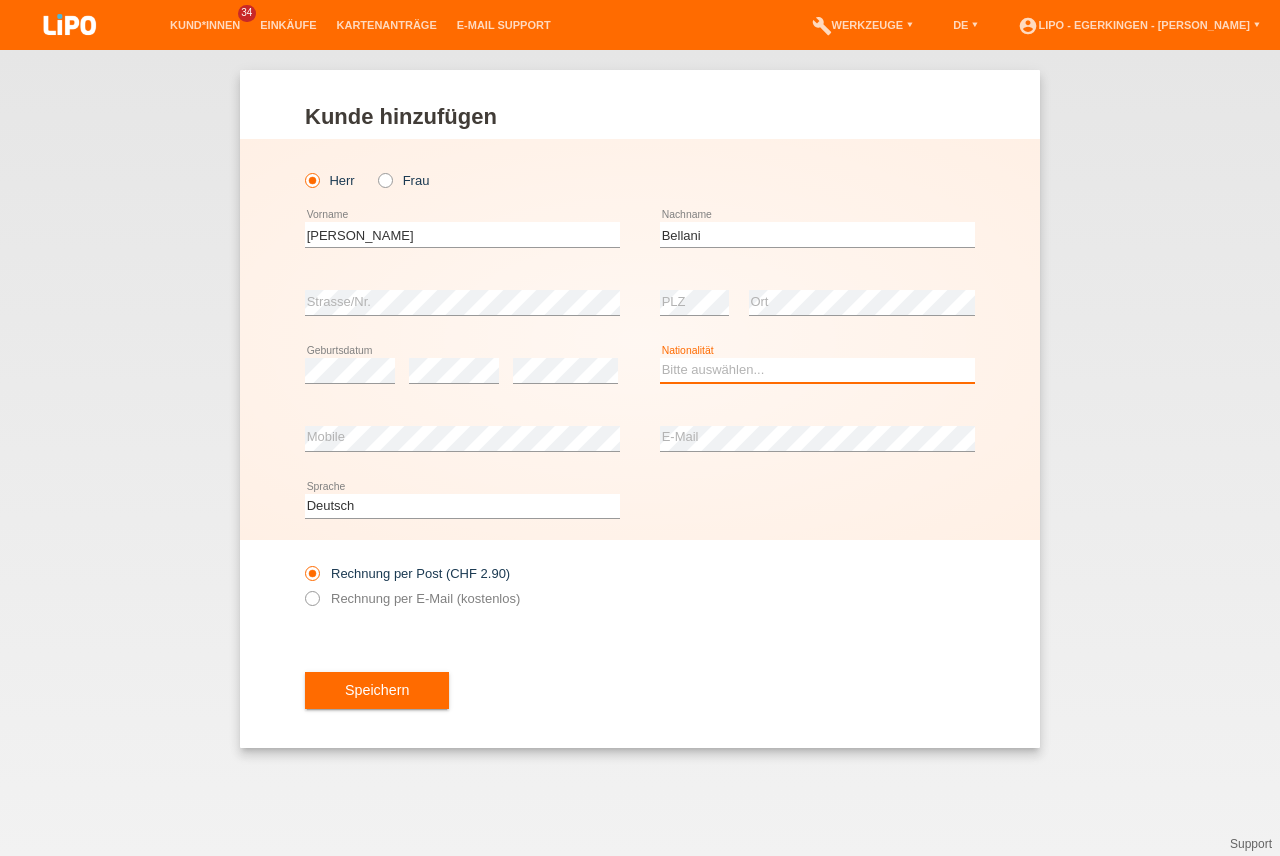 click on "Bitte auswählen...
Schweiz
Deutschland
Liechtenstein
Österreich
------------
Afghanistan
Ägypten
Åland
Albanien
Algerien" at bounding box center [817, 370] 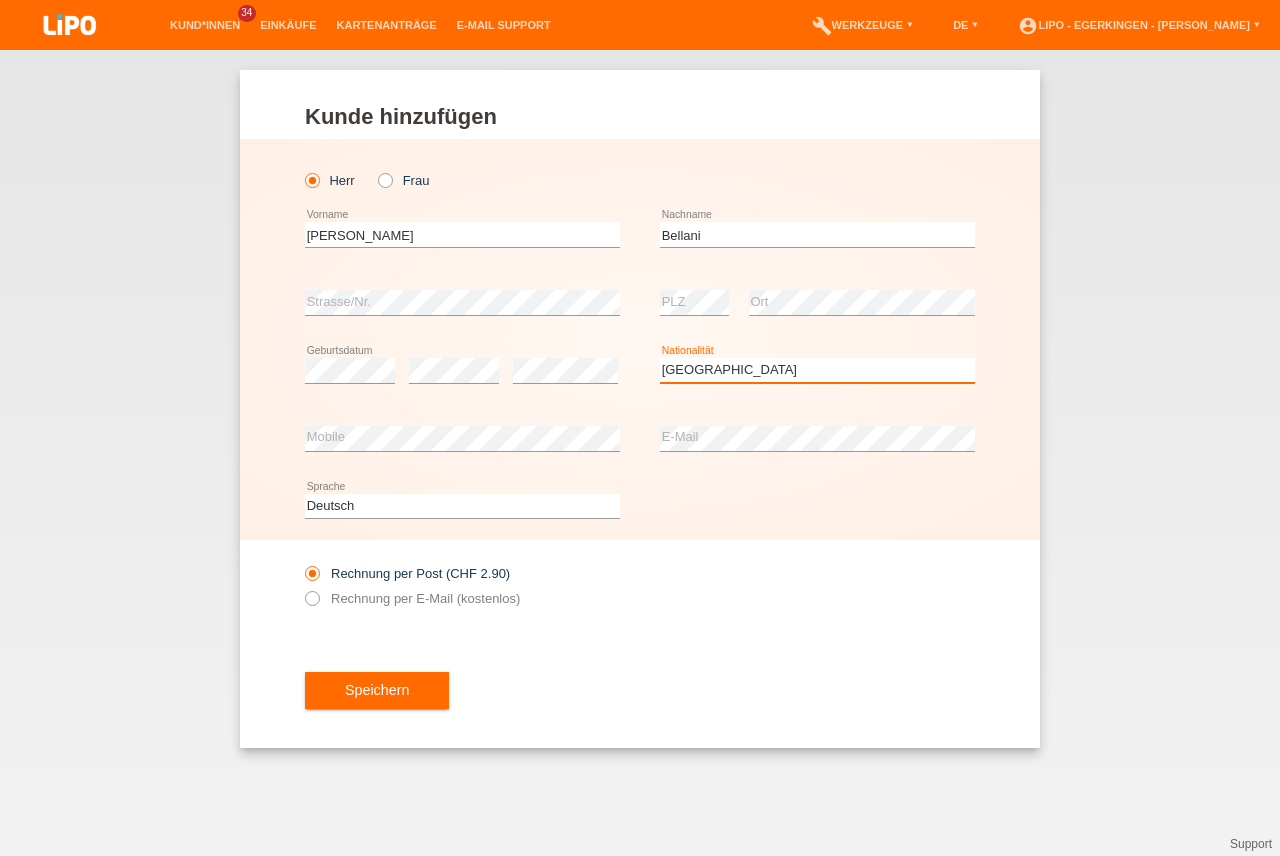 scroll, scrollTop: 0, scrollLeft: 0, axis: both 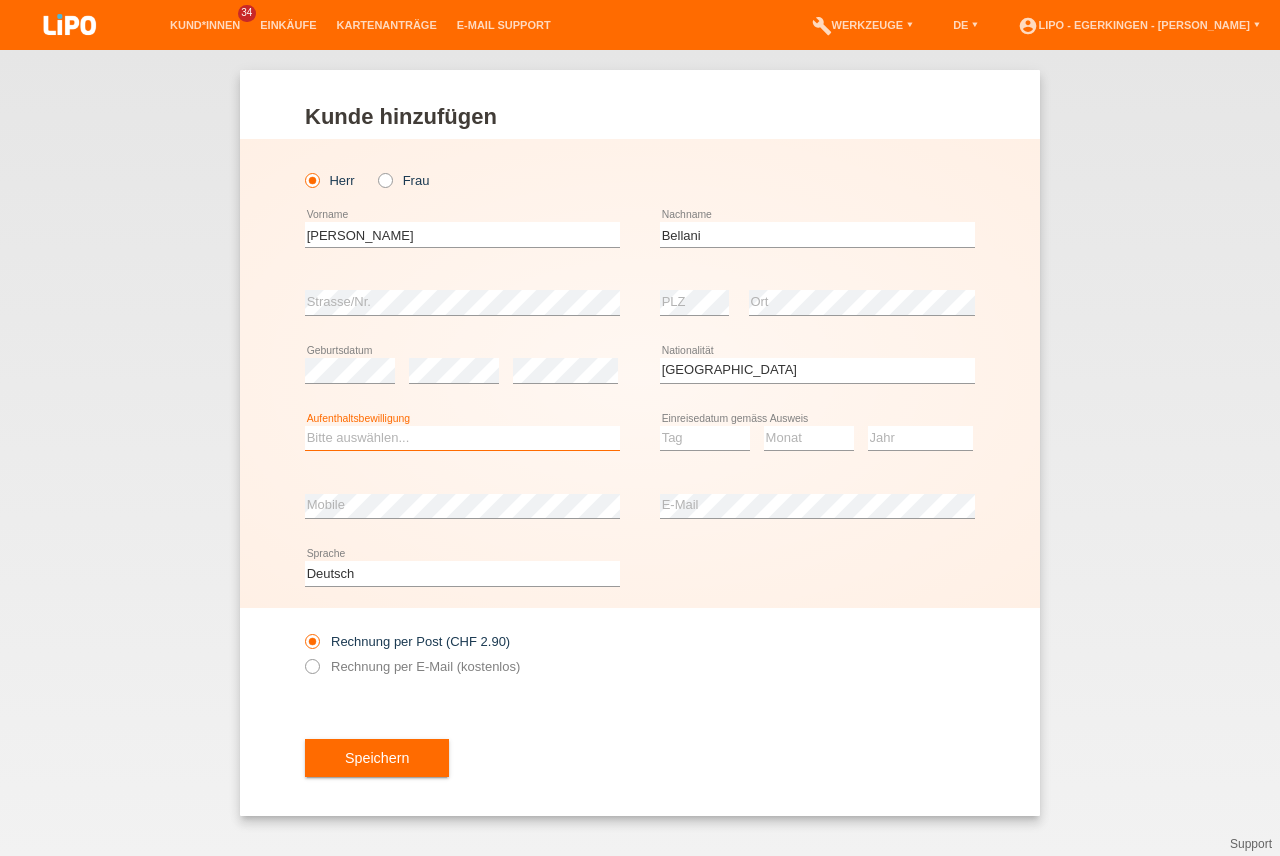 click on "Bitte auswählen...
C
B
B - Flüchtlingsstatus
Andere" at bounding box center (462, 438) 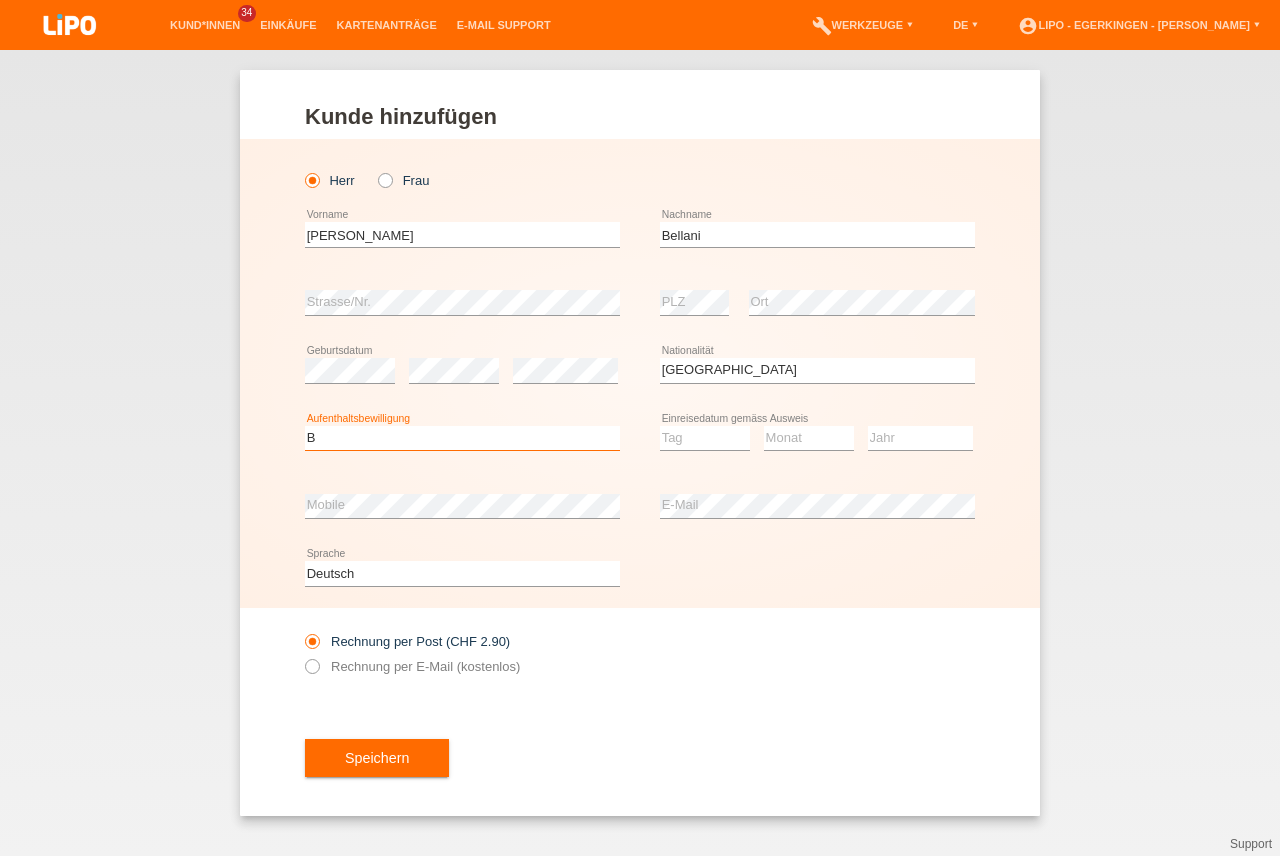 click on "B" at bounding box center (0, 0) 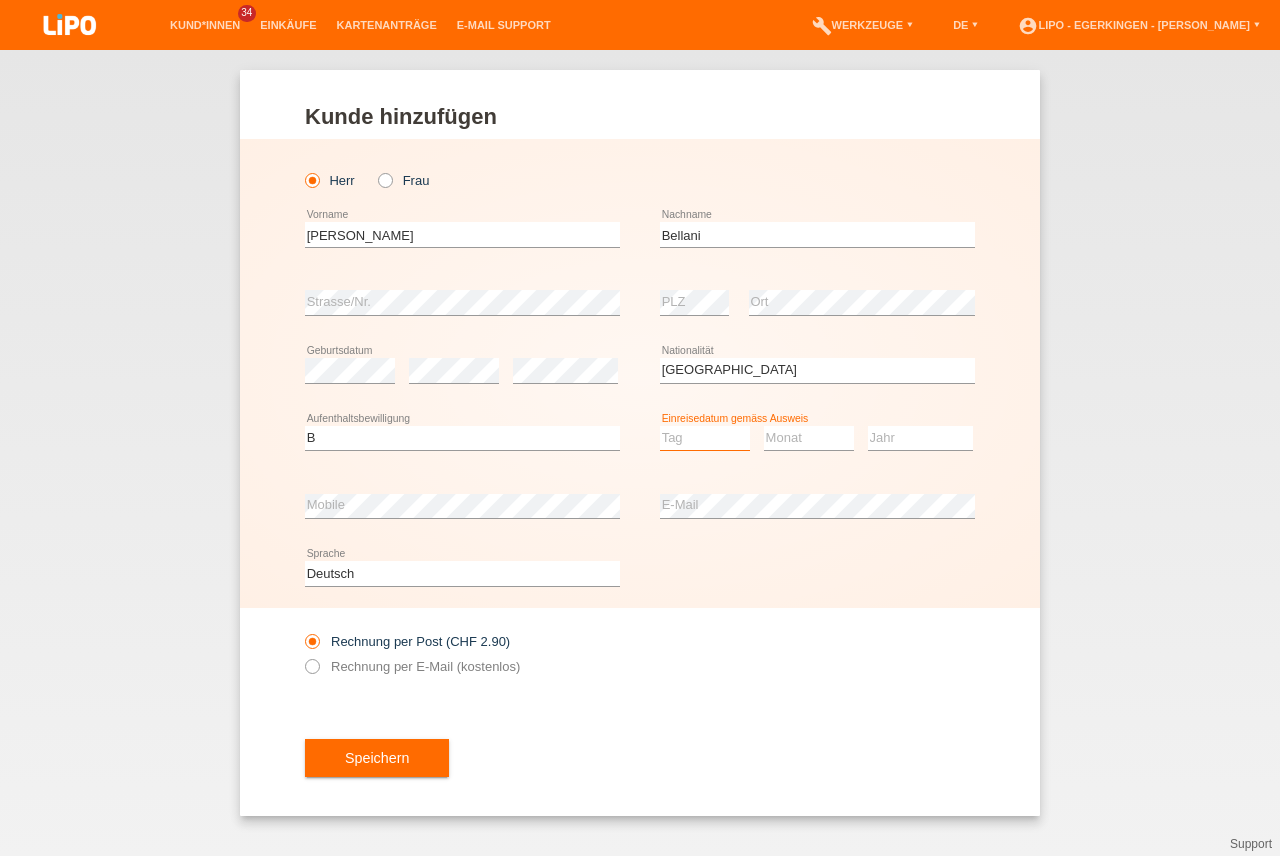 click on "Tag
01
02
03
04
05
06
07
08
09
10 11" at bounding box center [705, 438] 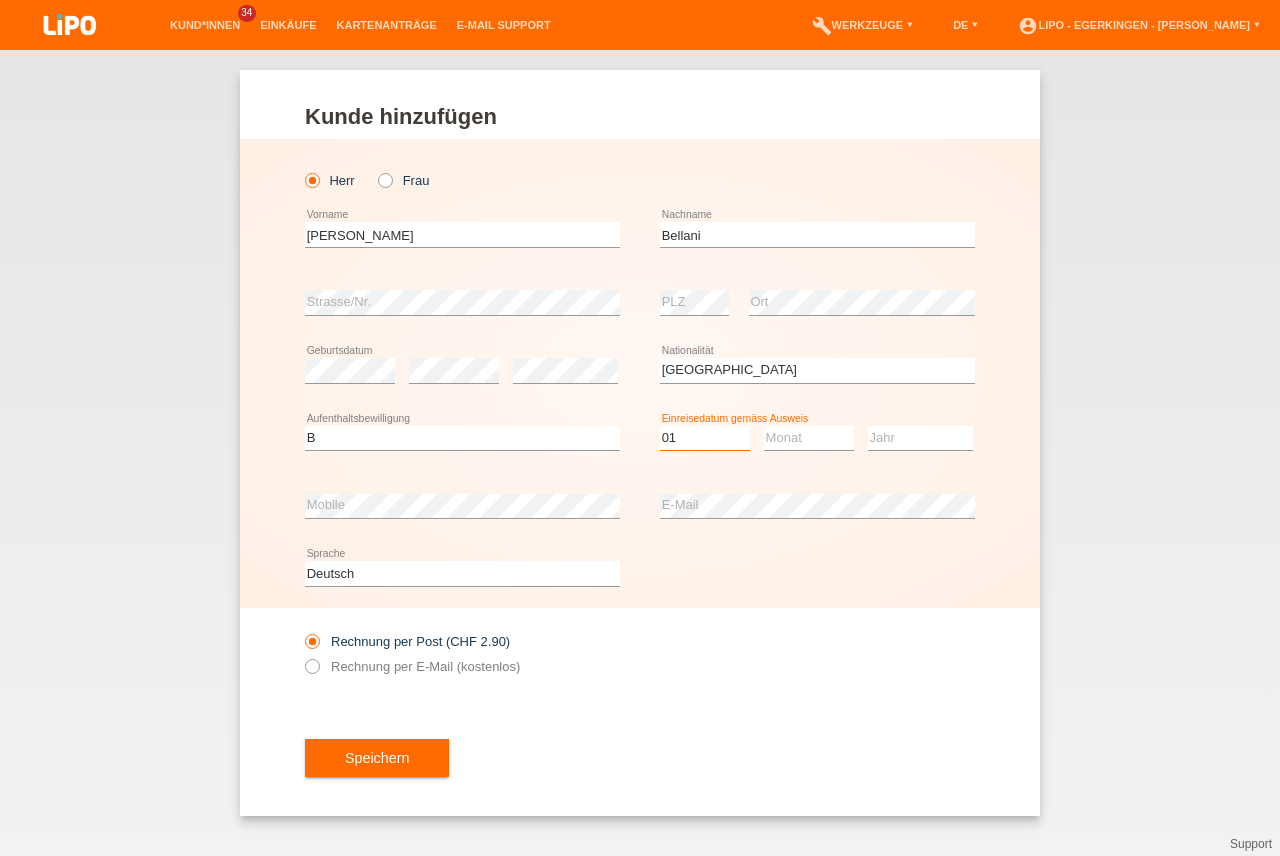 click on "01" at bounding box center [0, 0] 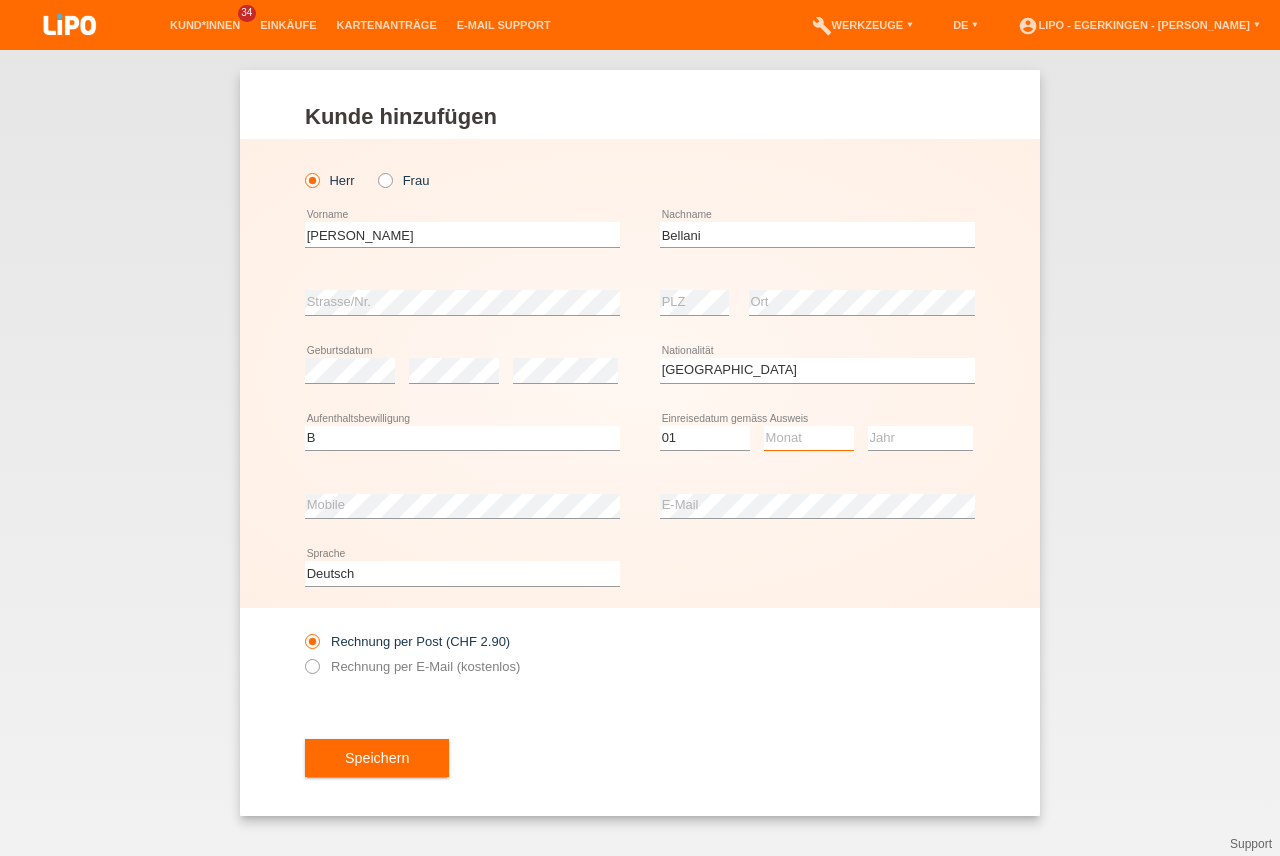 click on "Monat
01
02
03
04
05
06
07
08
09
10 11" at bounding box center (809, 438) 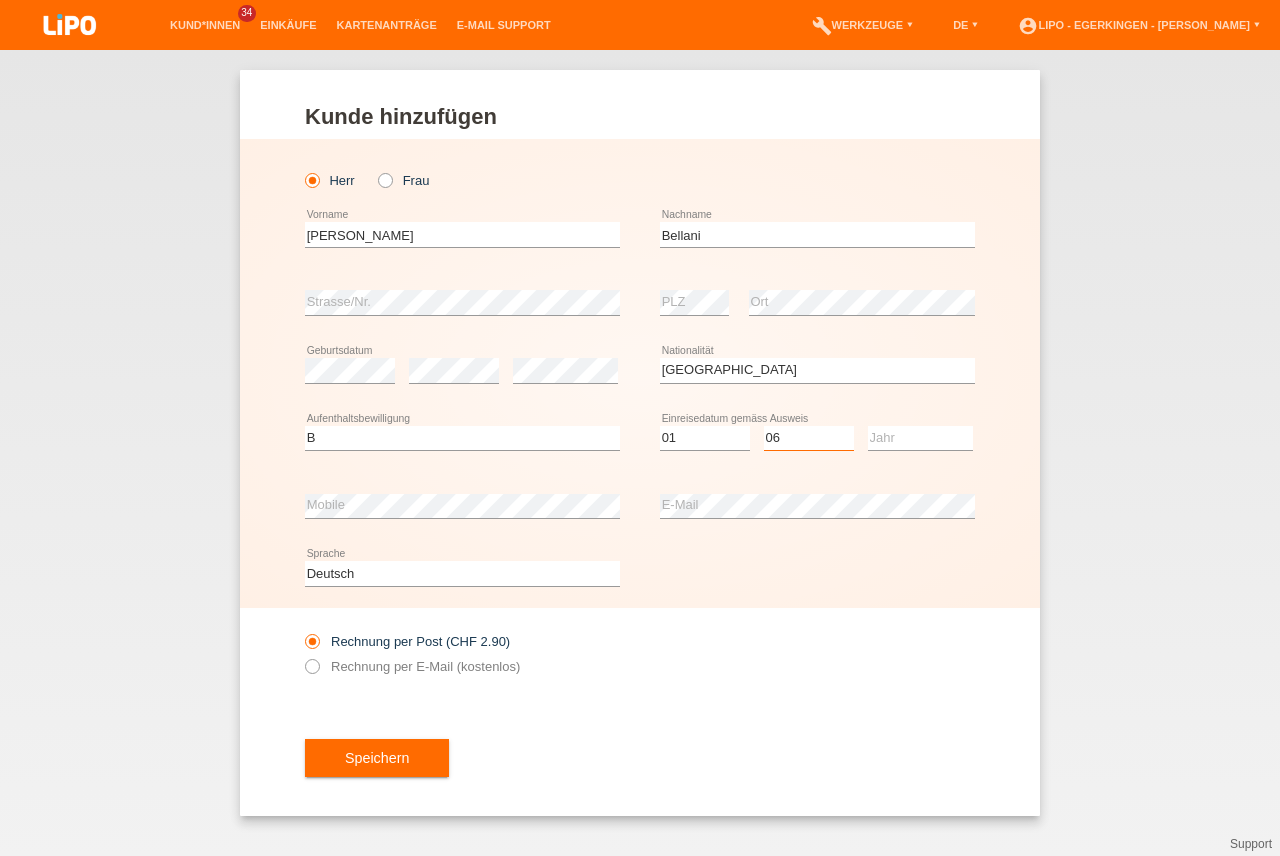 click on "06" at bounding box center [0, 0] 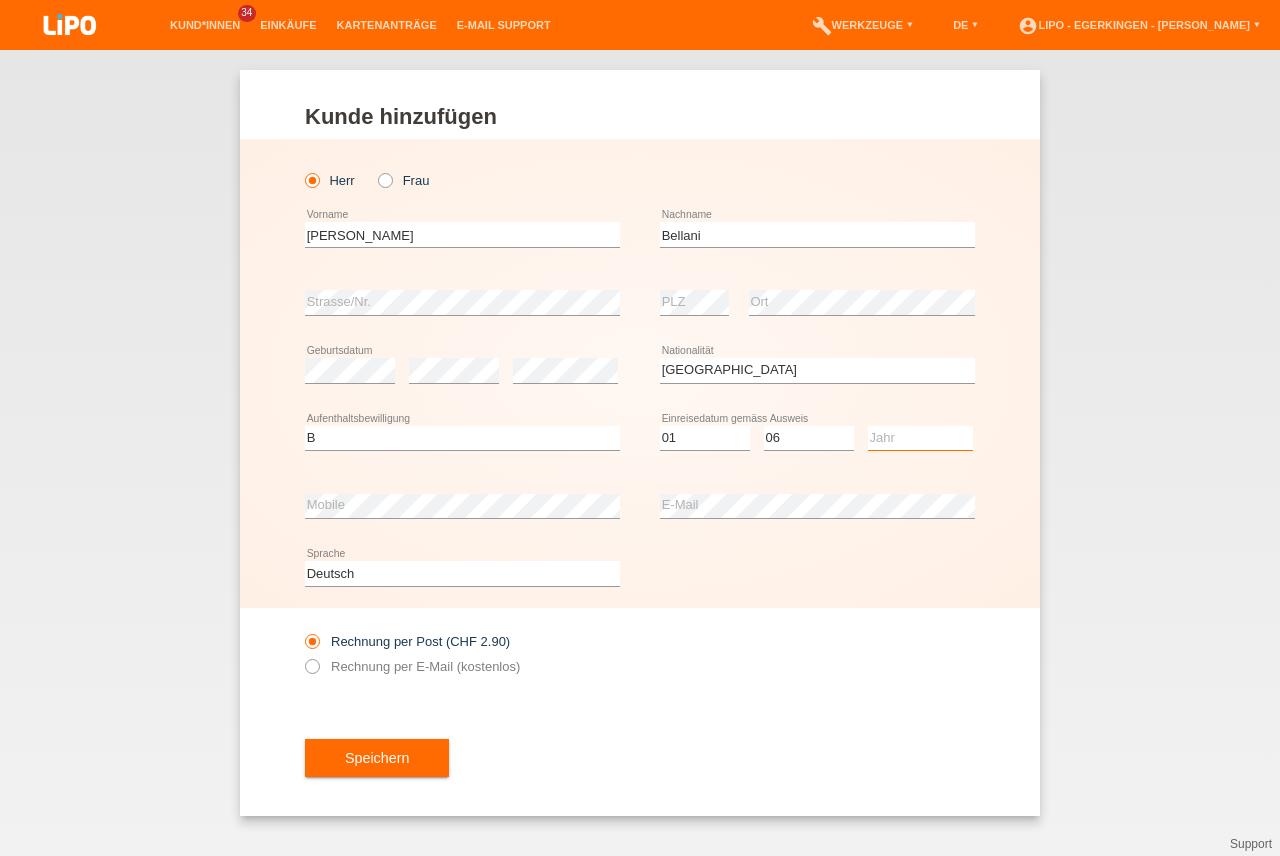 click on "Jahr
2025
2024
2023
2022
2021
2020
2019
2018
2017 2016 2015 2014 2013 2012 2011 2010 2009 2008 2007 2006 2005 2004 2003 2002 2001" at bounding box center (920, 438) 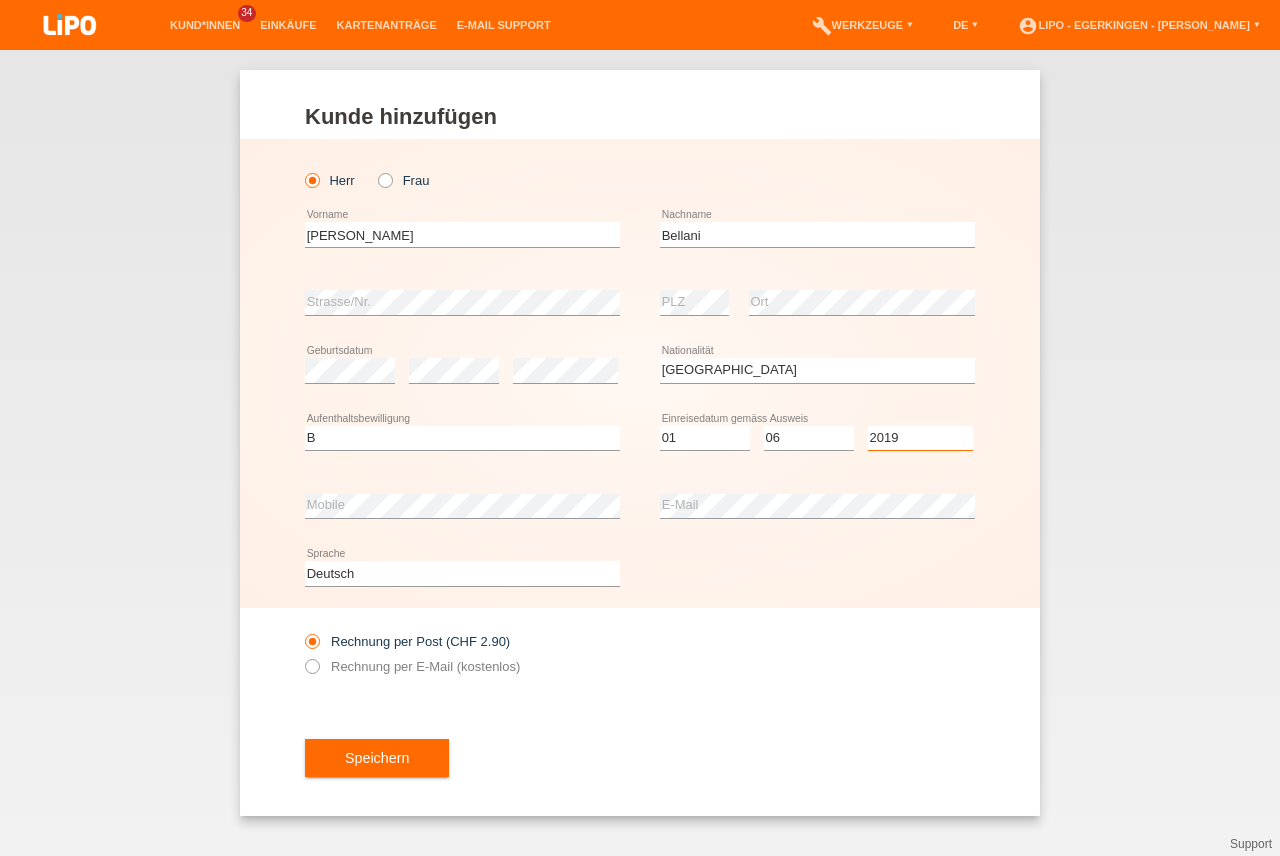 click on "2019" at bounding box center (0, 0) 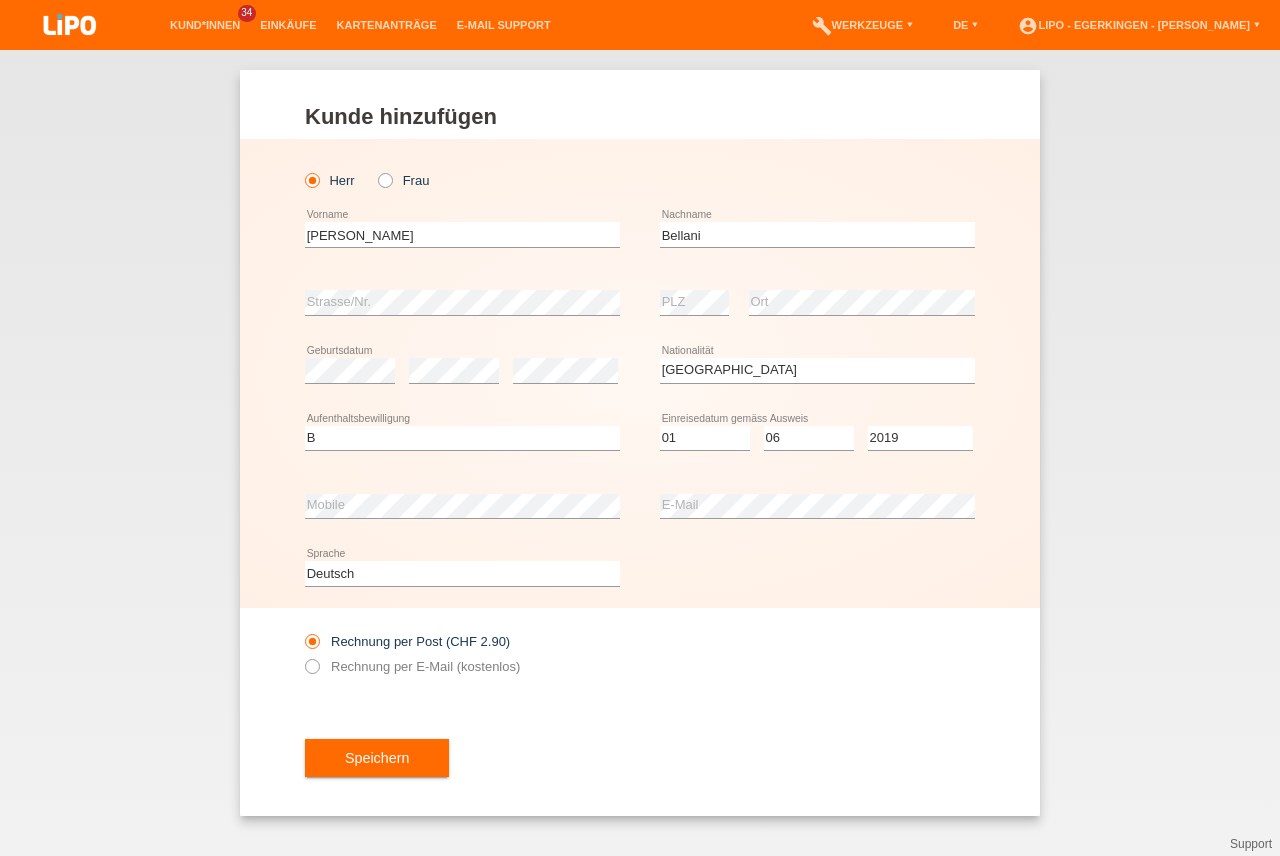 click on "error
Mobile" at bounding box center (462, 506) 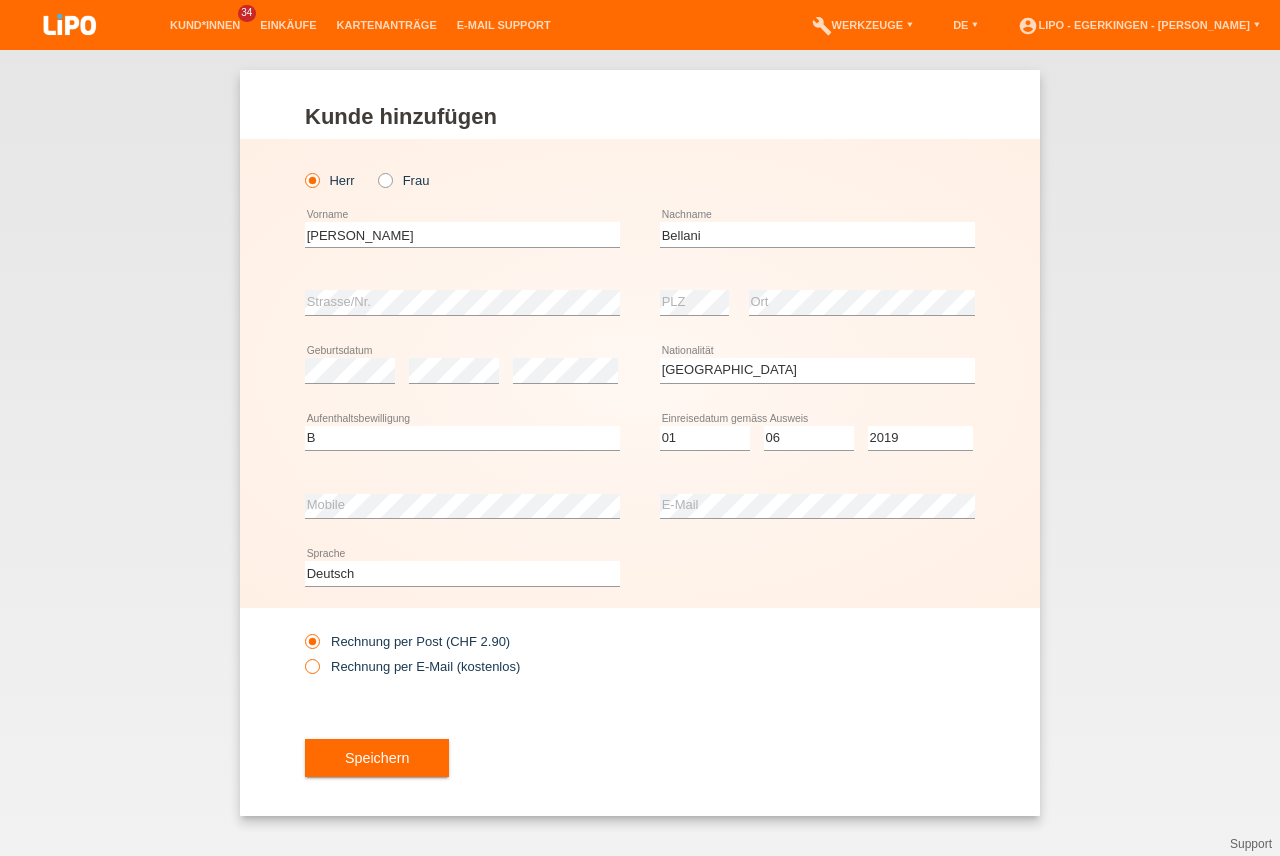 click on "Rechnung per E-Mail                                                                                            (kostenlos)" at bounding box center (412, 666) 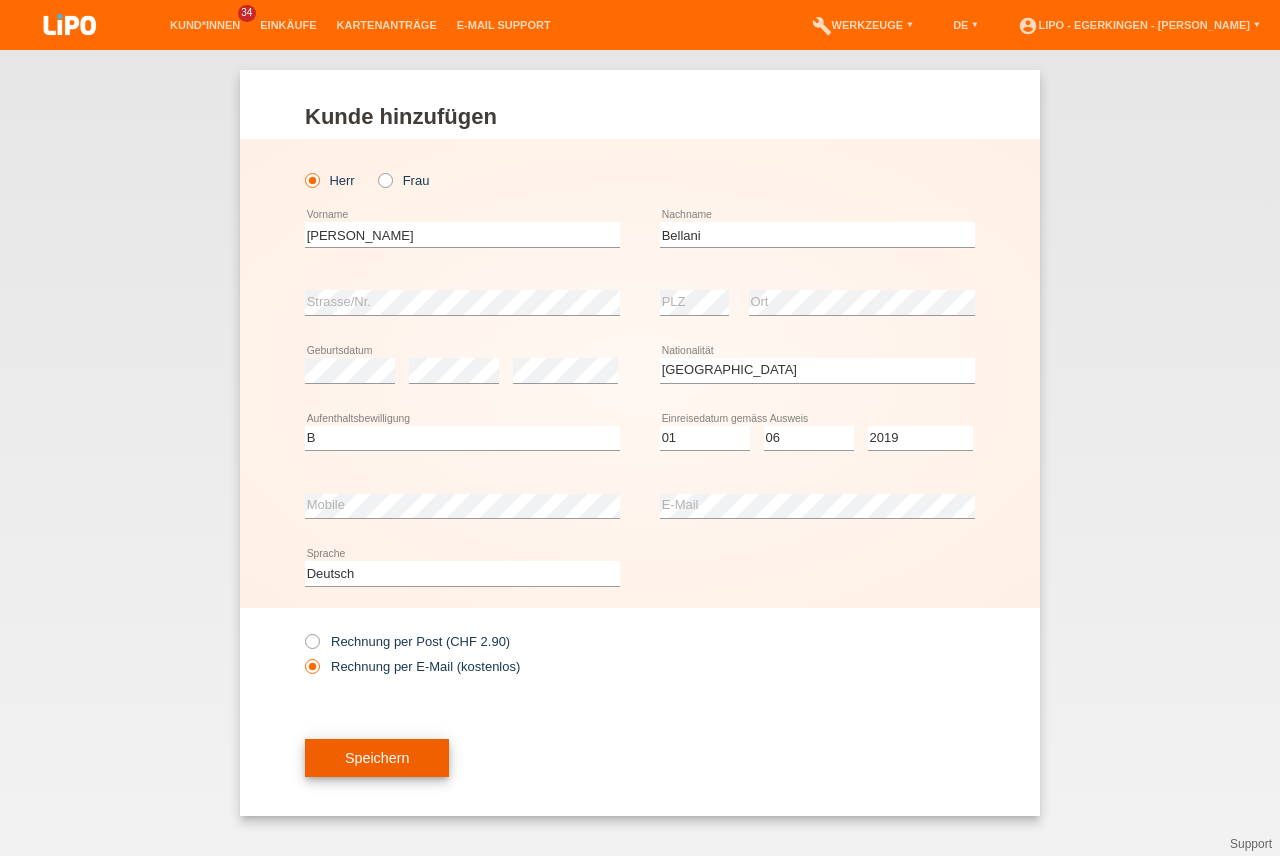 click on "Speichern" at bounding box center [377, 758] 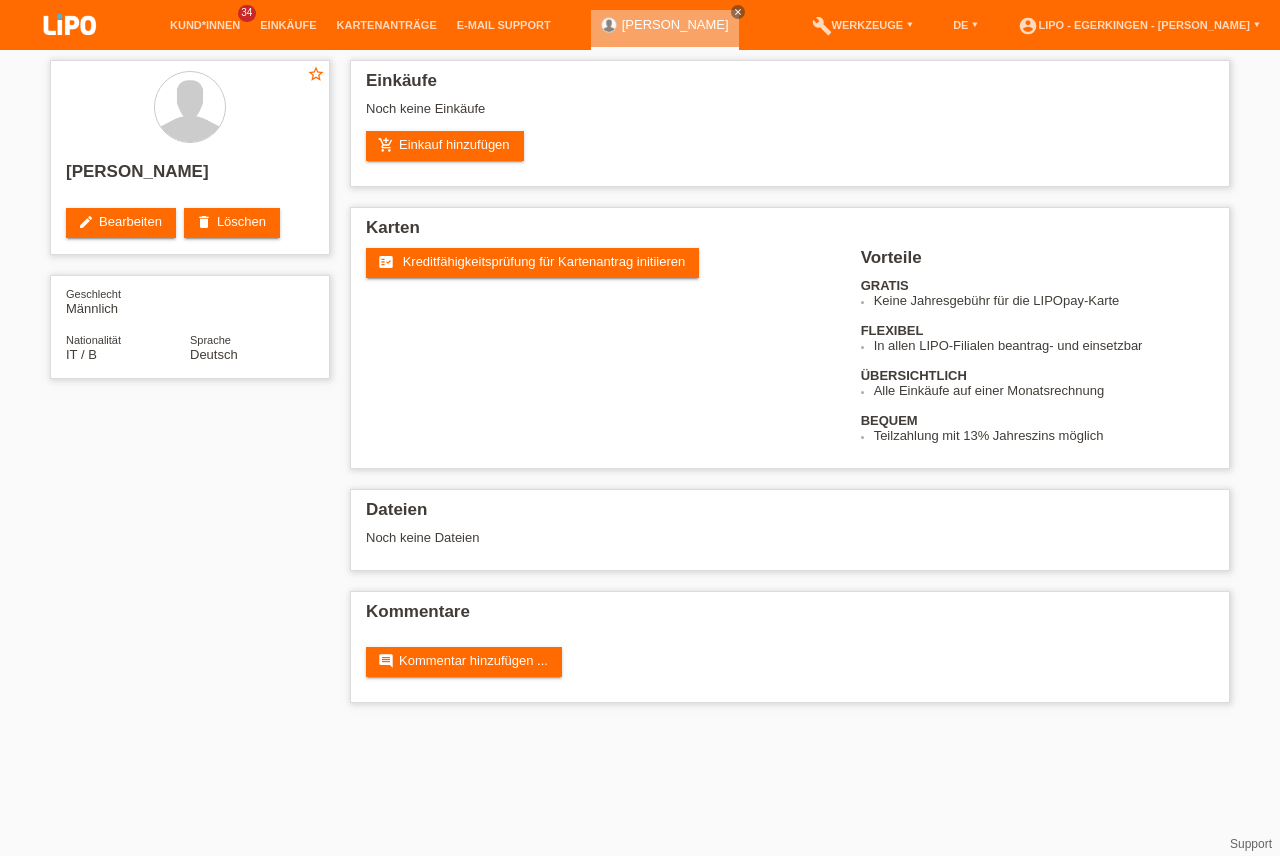 click on "fact_check
Kreditfähigkeitsprüfung für Kartenantrag initiieren" at bounding box center (532, 263) 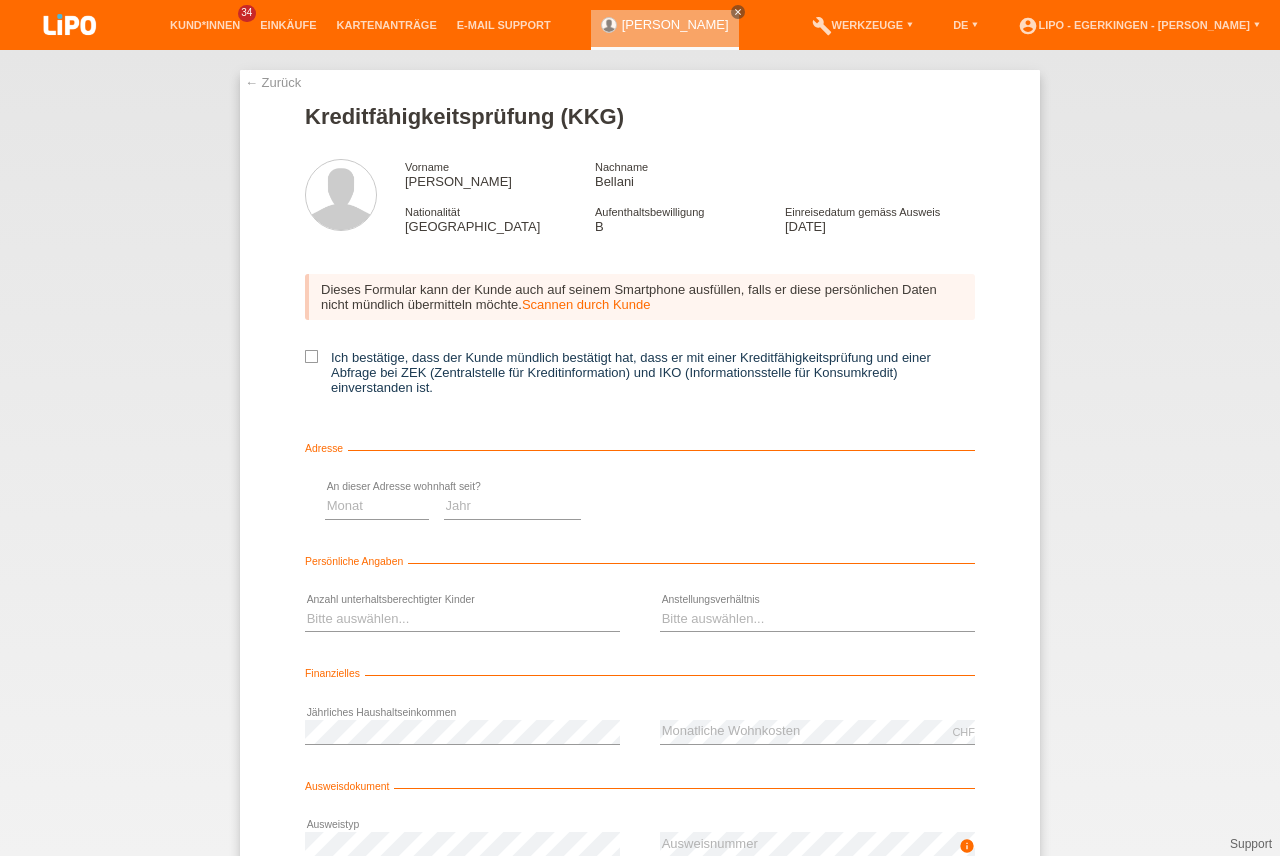 scroll, scrollTop: 0, scrollLeft: 0, axis: both 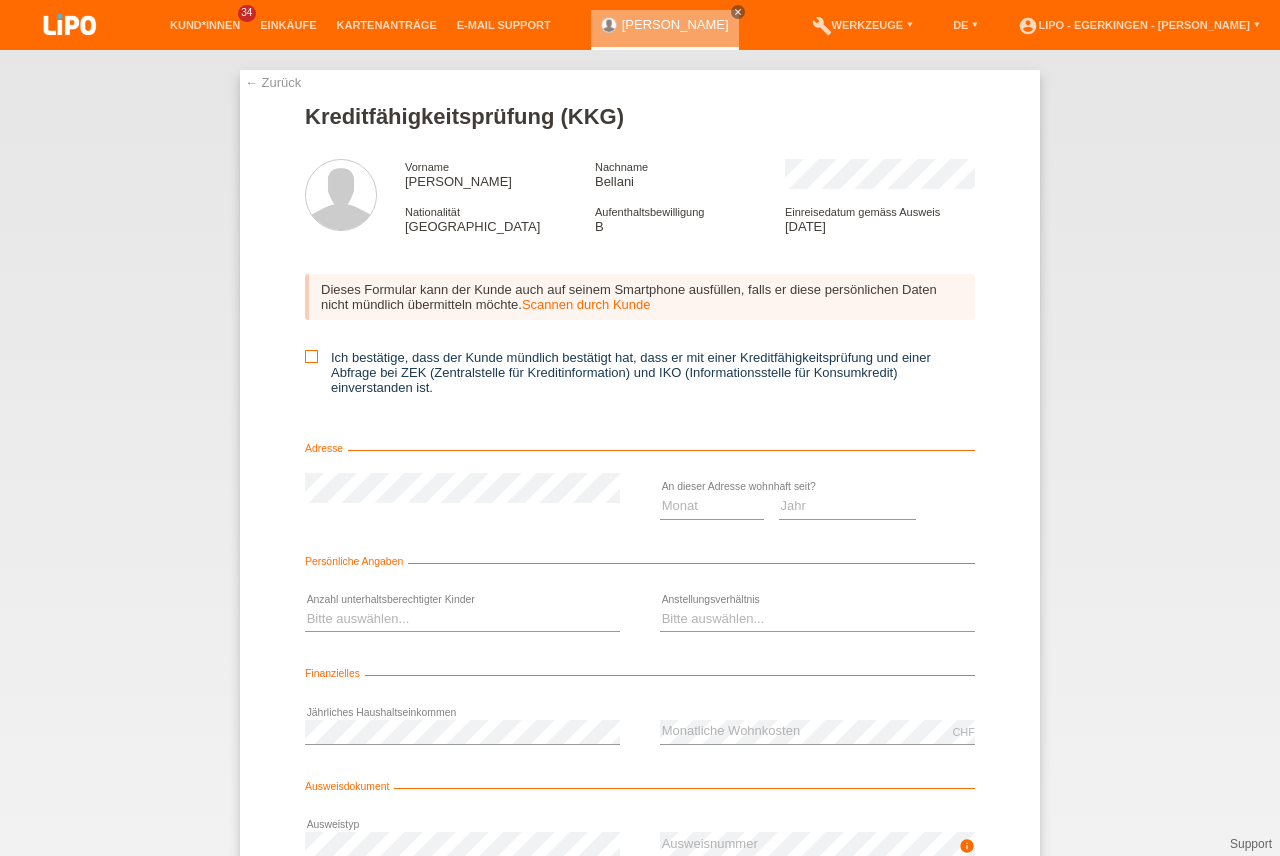 click on "Ich bestätige, dass der Kunde mündlich bestätigt hat, dass er mit einer Kreditfähigkeitsprüfung und einer Abfrage bei ZEK (Zentralstelle für Kreditinformation) und IKO (Informationsstelle für Konsumkredit) einverstanden ist." at bounding box center [640, 372] 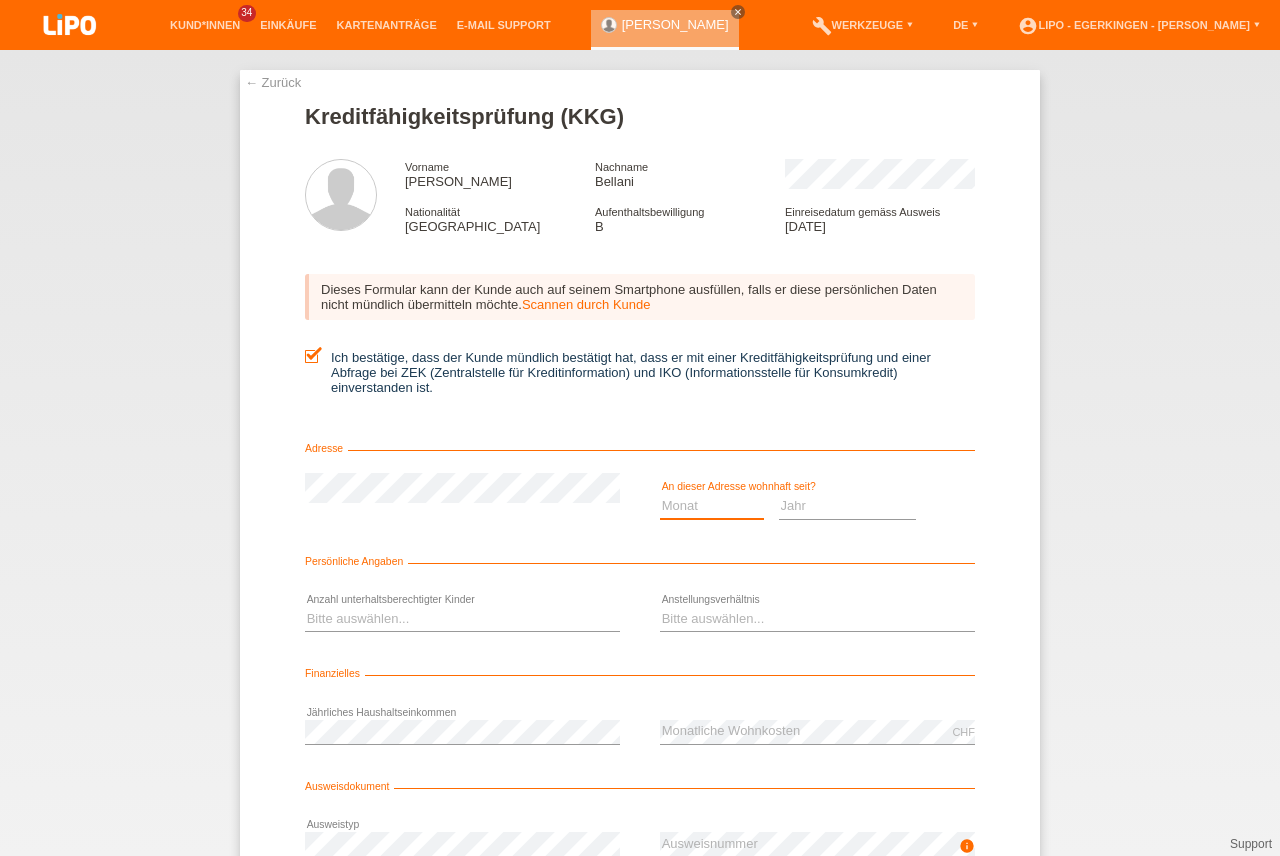 click on "Monat
01
02
03
04
05
06
07
08
09
10" at bounding box center [712, 506] 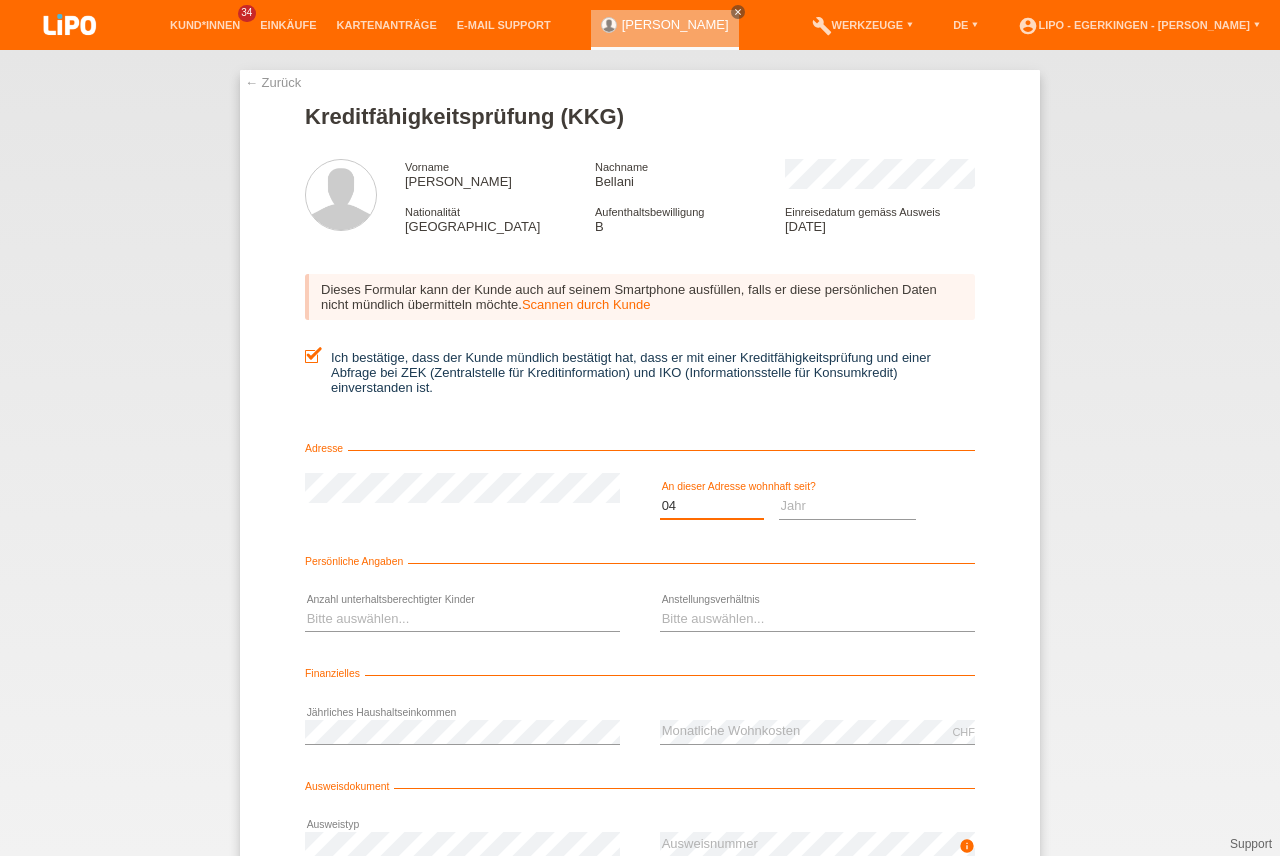 click on "04" at bounding box center (0, 0) 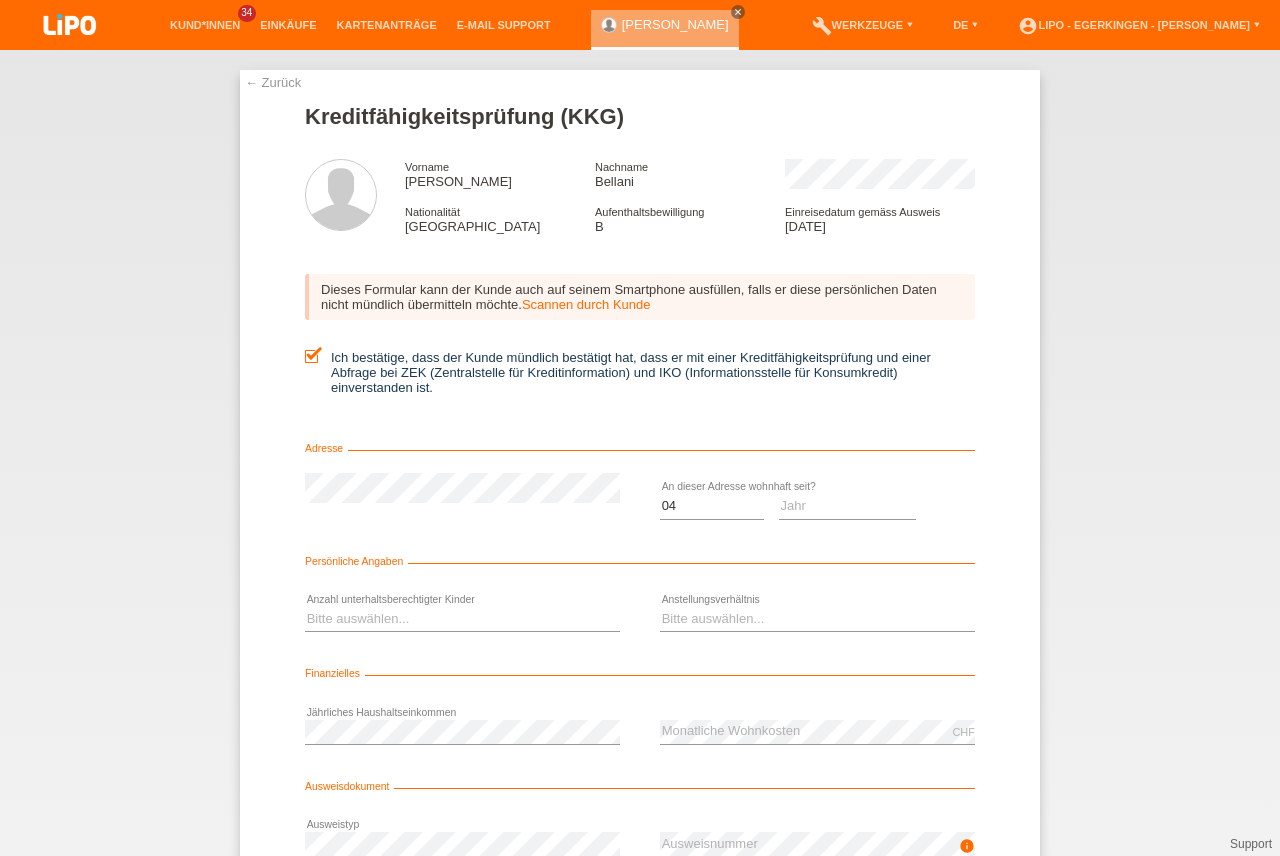 click on "Jahr
2025
2024
2023
2022
2021
2020
2019
2018
2017
2016 2015 2014 2013 2012 2011 2010 2009 2008 2007 2006 2005 2004 2003" at bounding box center (848, 506) 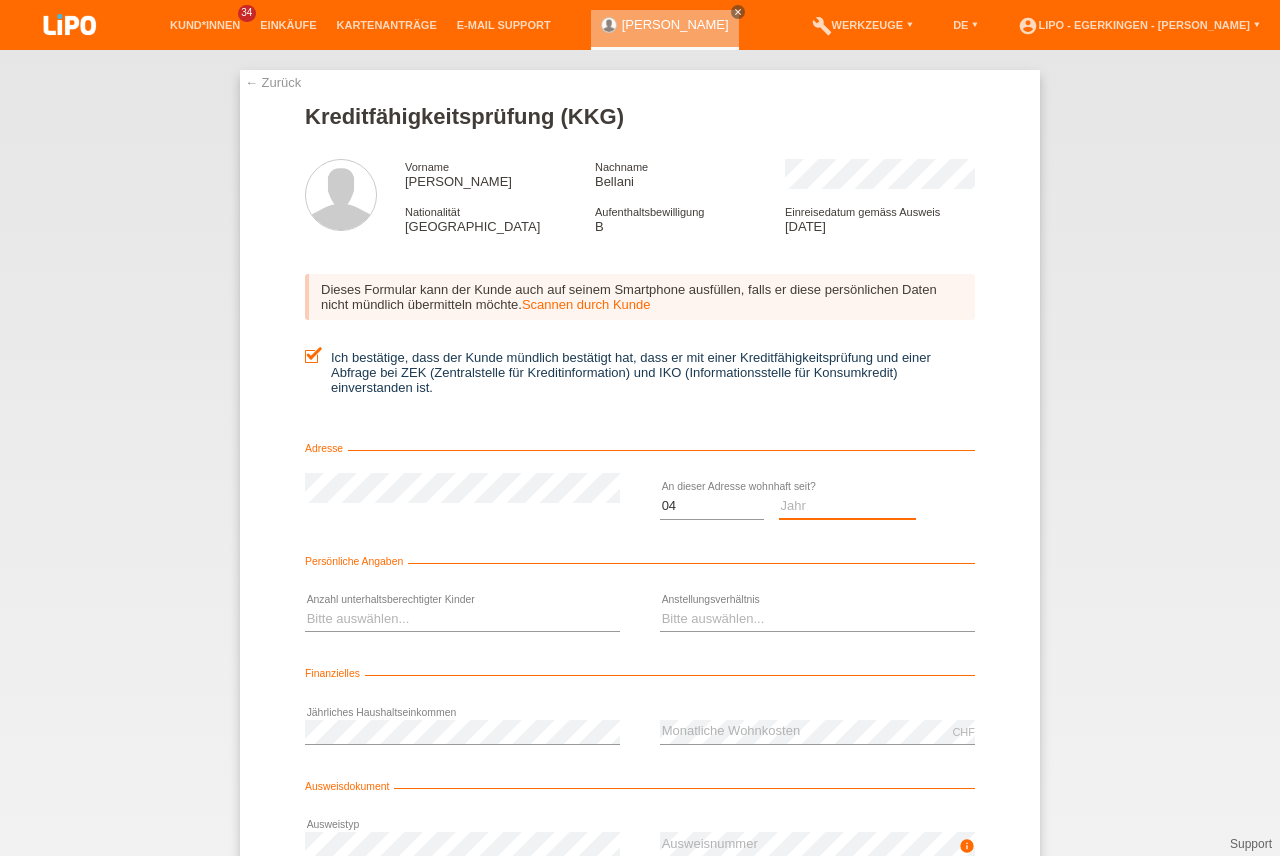 click on "Jahr
2025
2024
2023
2022
2021
2020
2019
2018
2017
2016 2015 2014 2013 2012 2011 2010 2009 2008 2007 2006 2005 2004 2003" at bounding box center [848, 506] 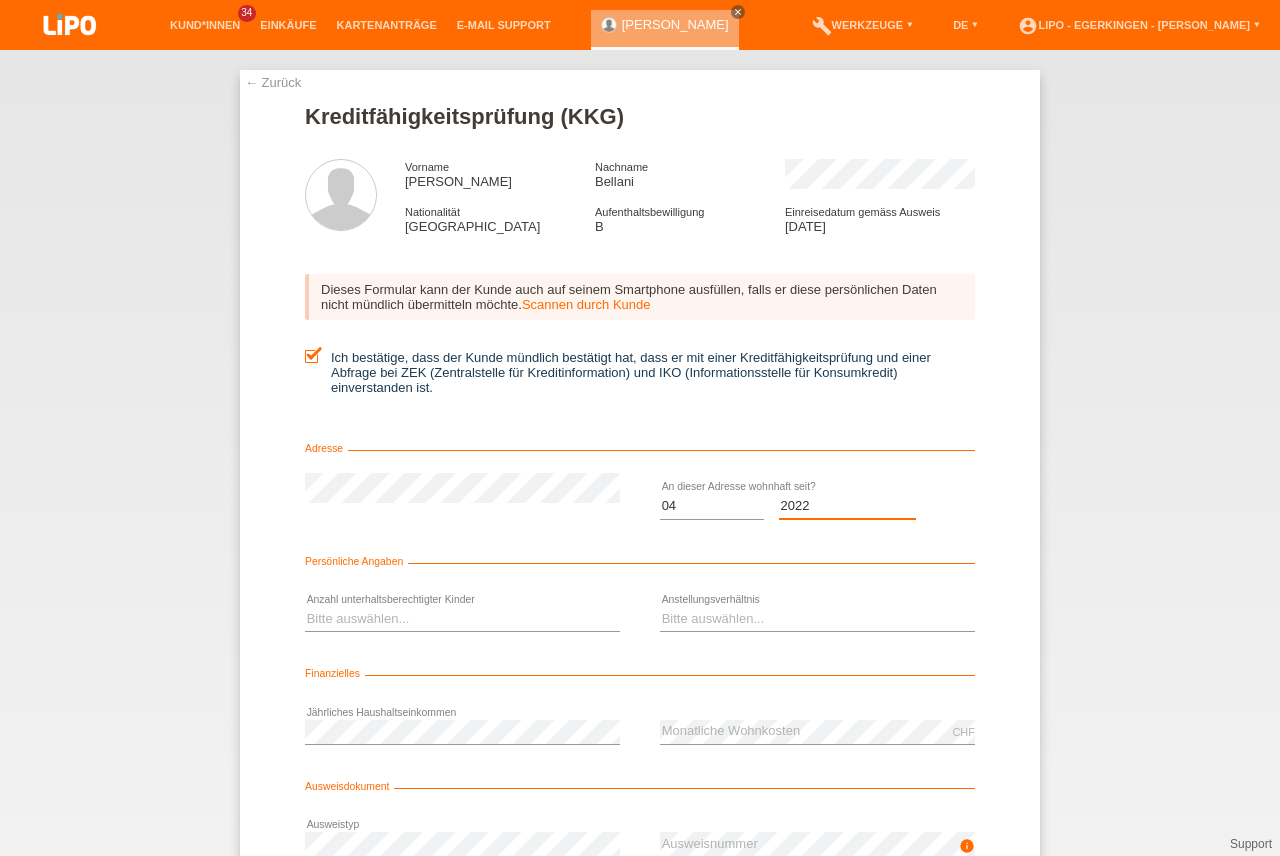 click on "2022" at bounding box center (0, 0) 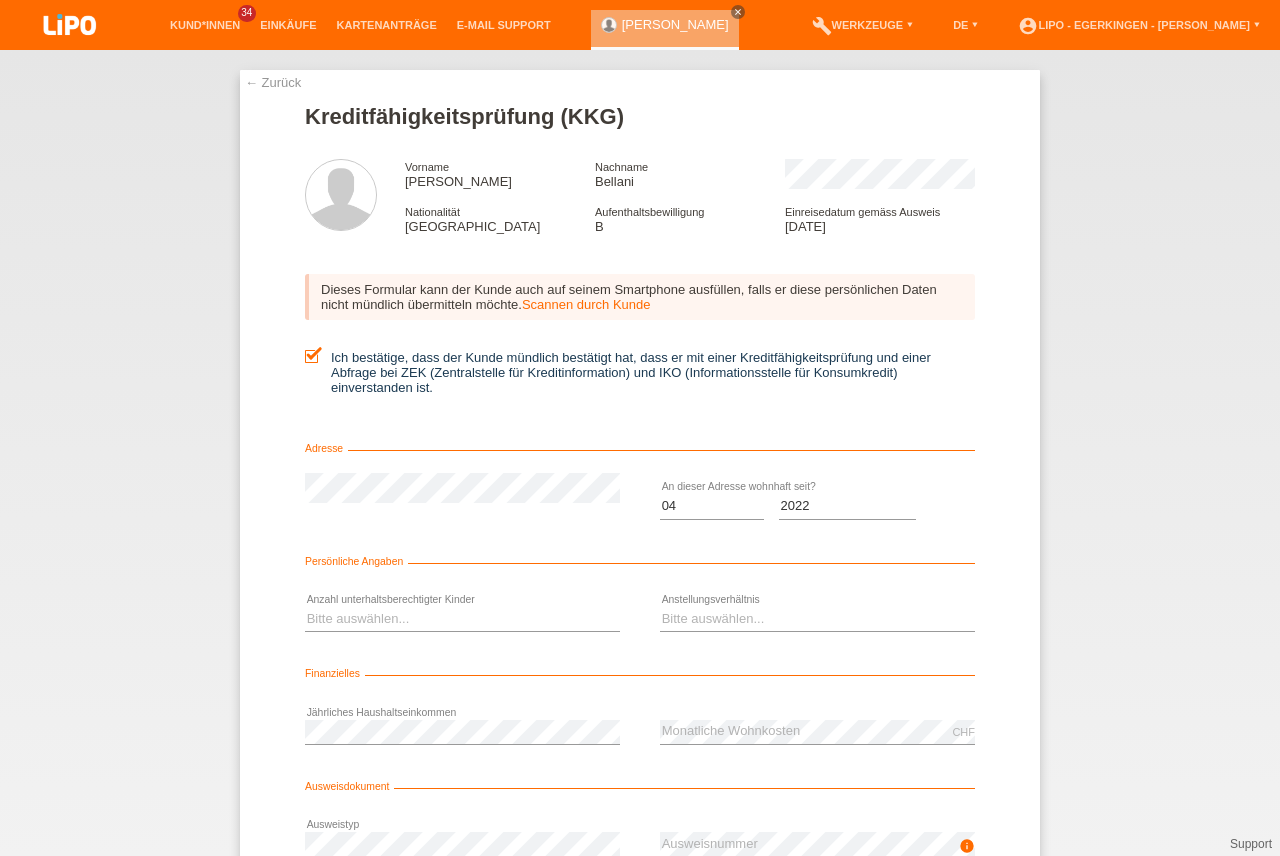 click on "Bitte auswählen...
0
1
2
3
4
5
6
7
8
9
error" at bounding box center (462, 620) 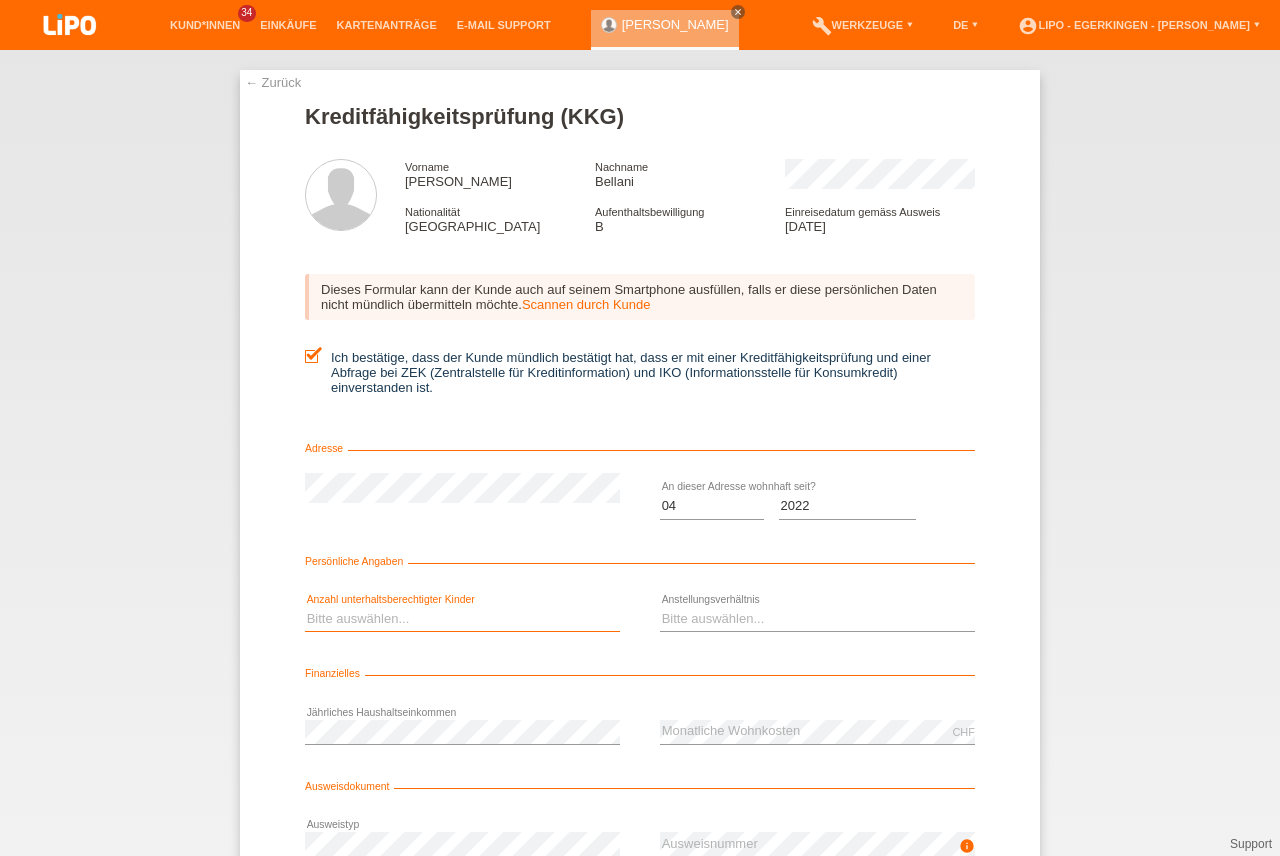 click on "Bitte auswählen...
0
1
2
3
4
5
6
7
8
9" at bounding box center [462, 619] 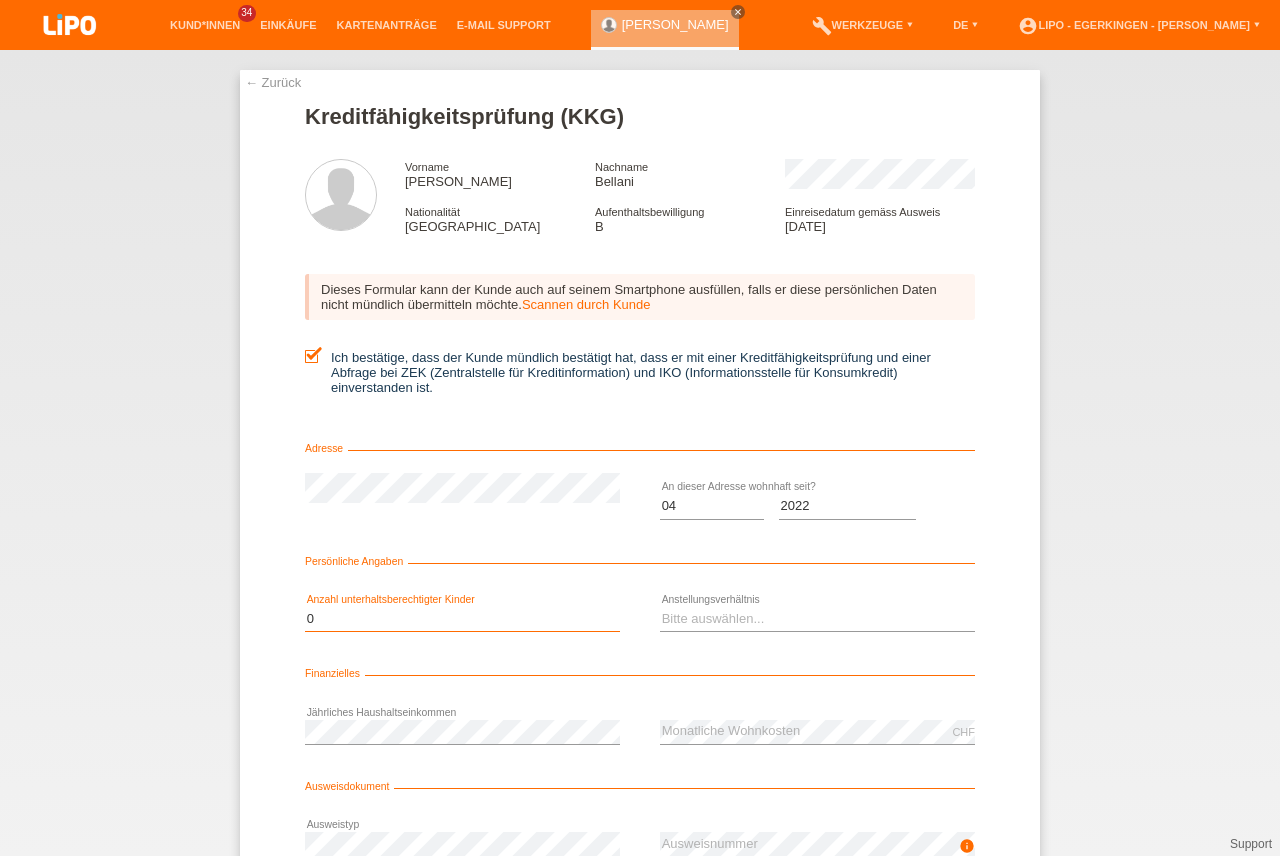 click on "0" at bounding box center (0, 0) 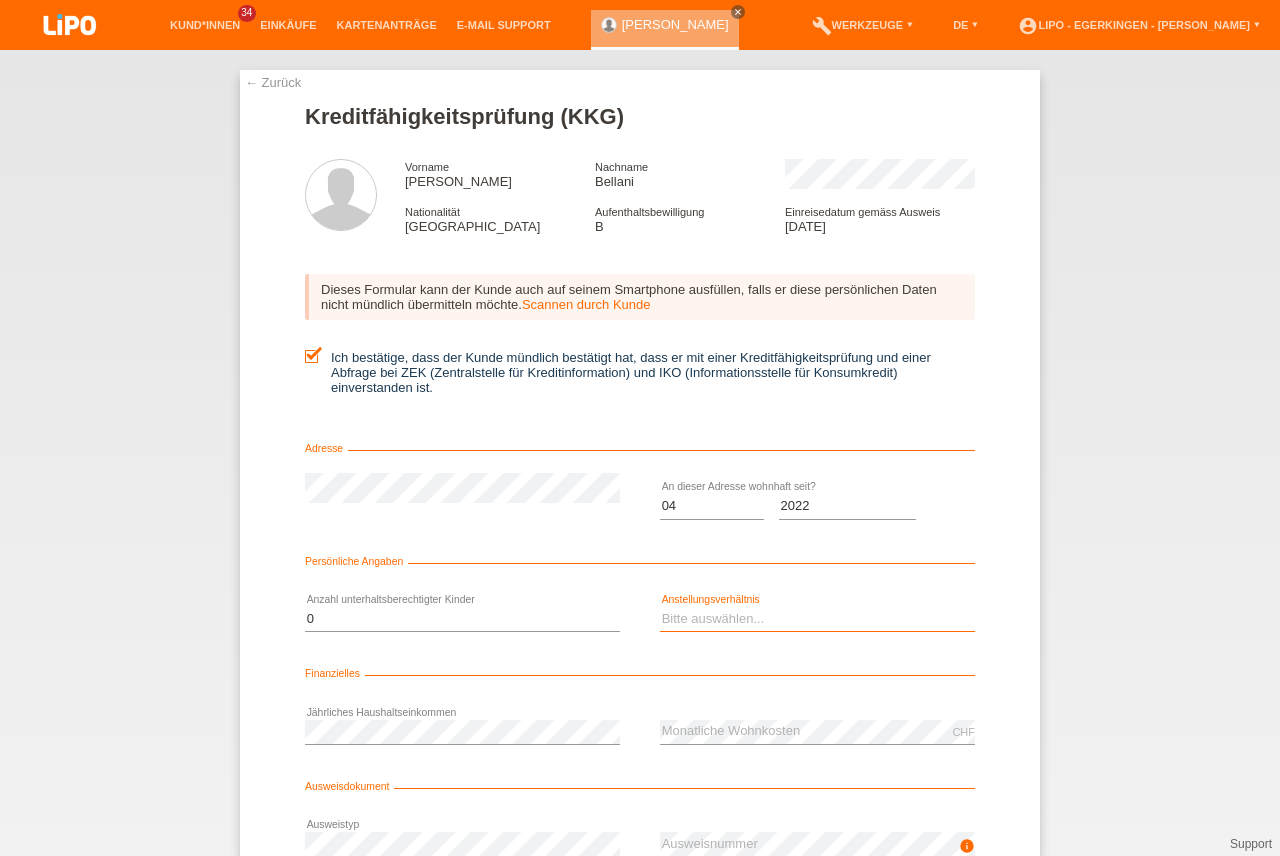 click on "Bitte auswählen...
Unbefristet
Befristet
Lehrling/Student
Pensioniert
Nicht arbeitstätig
Hausfrau/-mann
Selbständig" at bounding box center [817, 619] 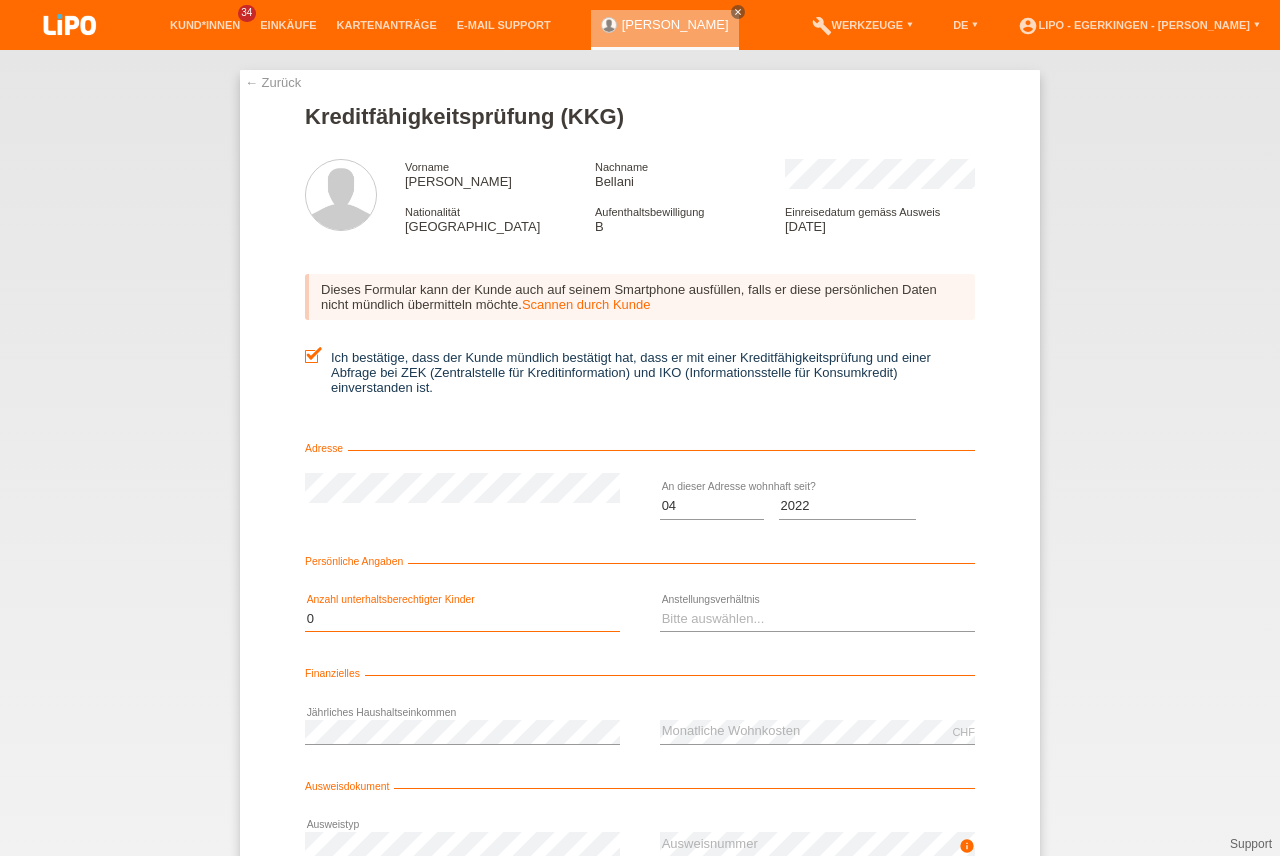click on "Bitte auswählen...
0
1
2
3
4
5
6
7
8
9" at bounding box center [462, 619] 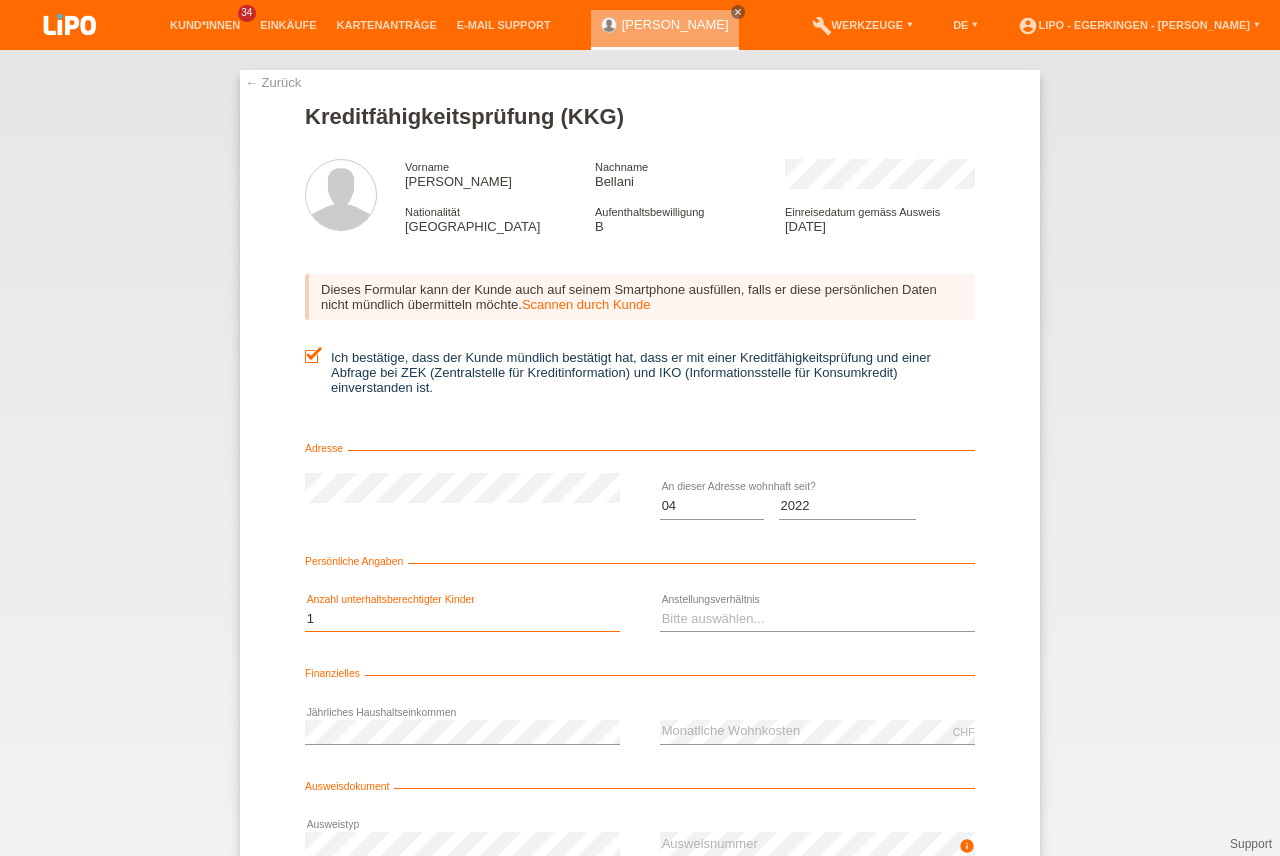 click on "1" at bounding box center [0, 0] 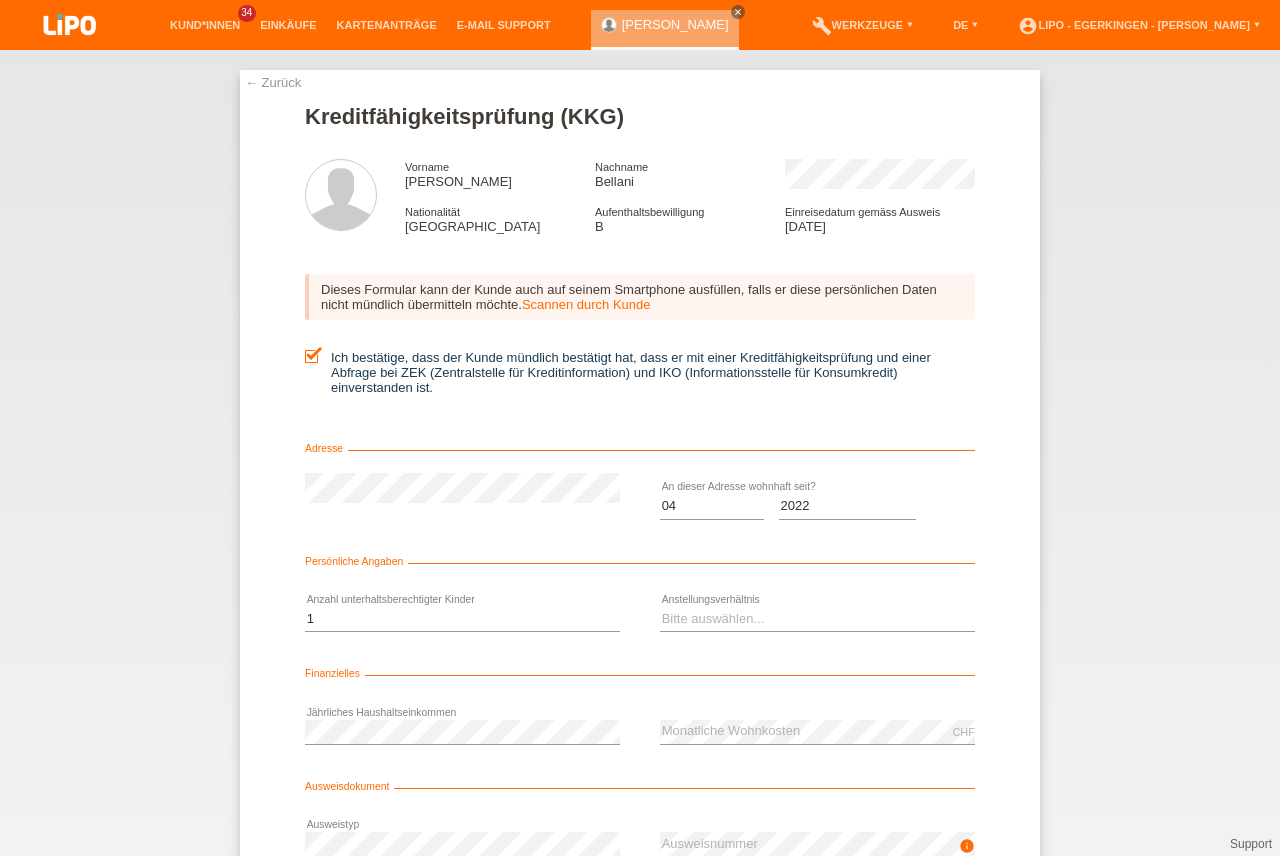 click on "Bitte auswählen...
Unbefristet
Befristet
Lehrling/Student
Pensioniert
Nicht arbeitstätig
Hausfrau/-mann
Selbständig
error
Anstellungsverhältnis" at bounding box center (817, 620) 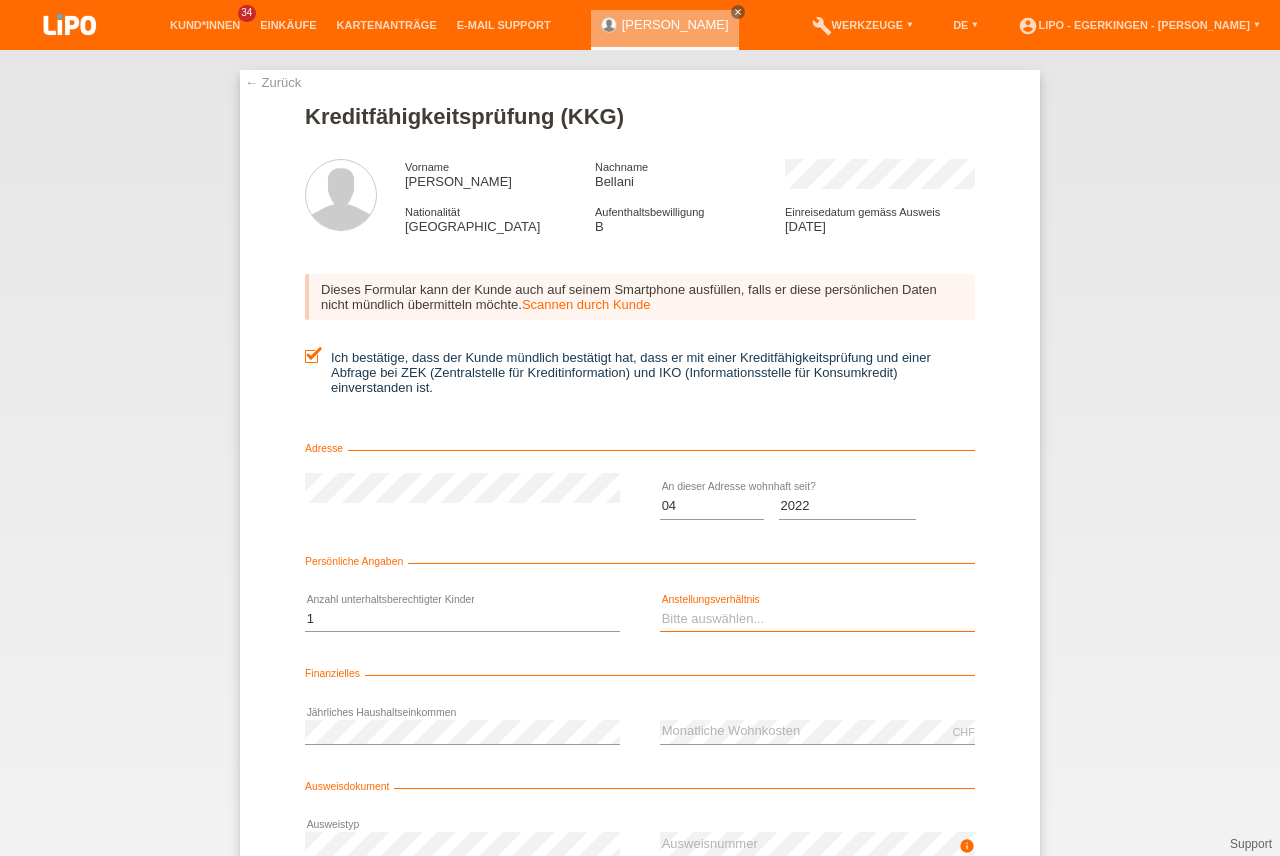 click on "Bitte auswählen...
Unbefristet
Befristet
Lehrling/Student
Pensioniert
Nicht arbeitstätig
Hausfrau/-mann
Selbständig" at bounding box center (817, 619) 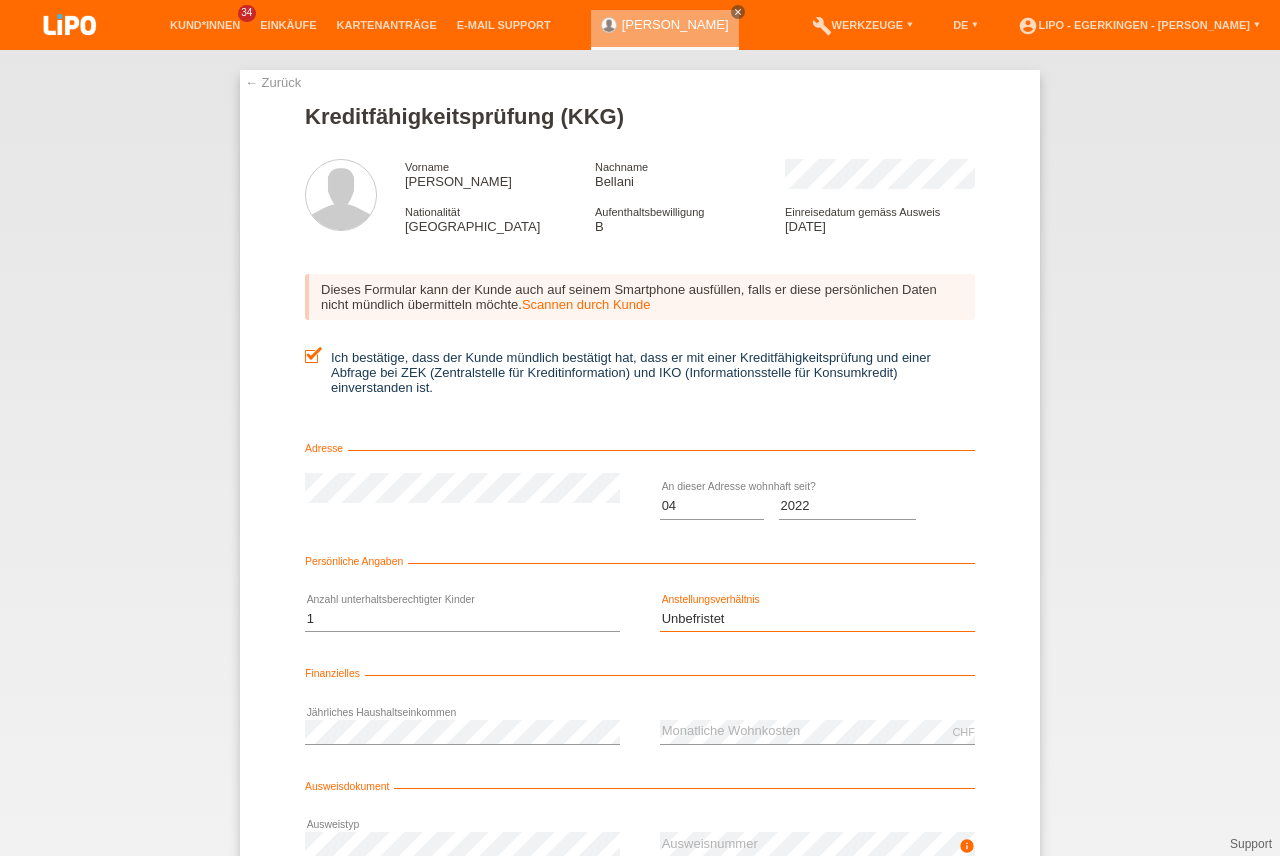 click on "Unbefristet" at bounding box center [0, 0] 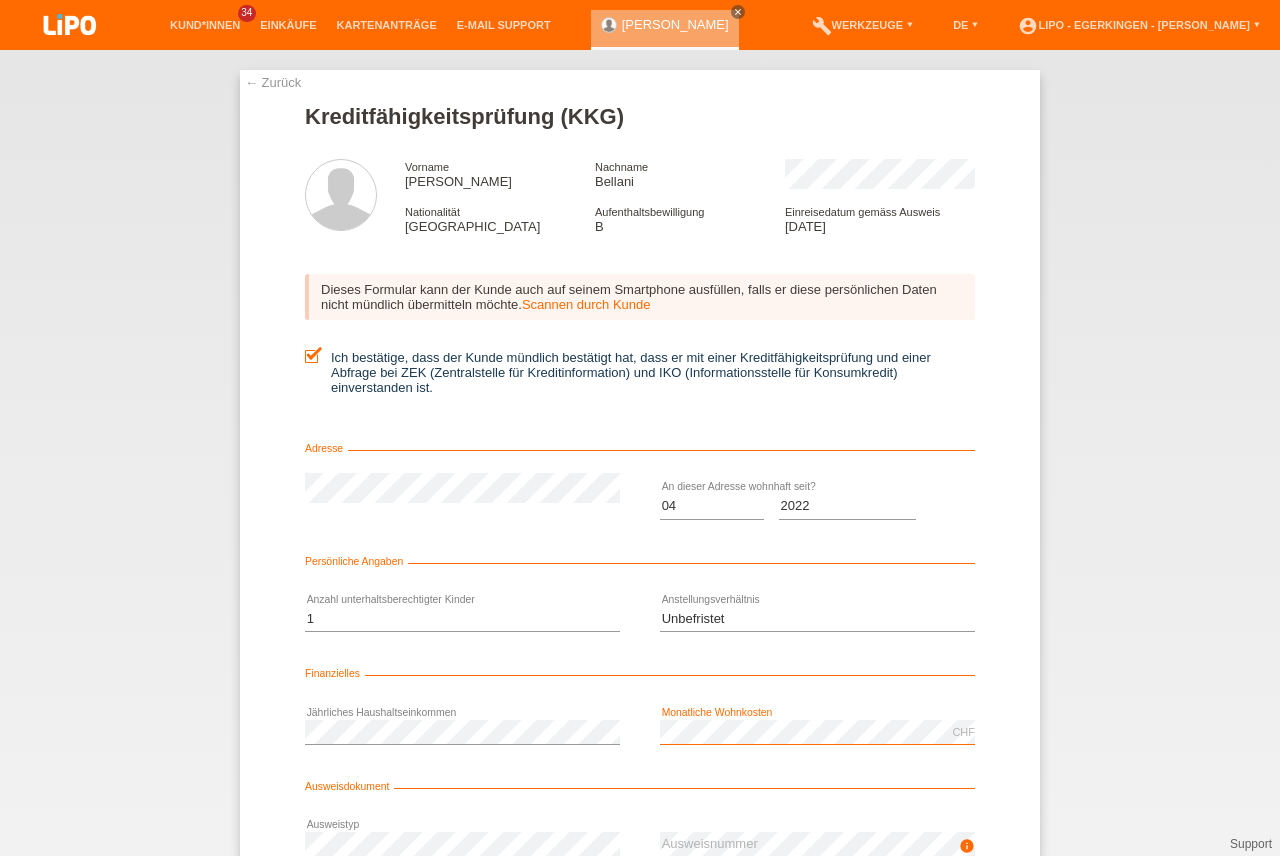 scroll, scrollTop: 163, scrollLeft: 0, axis: vertical 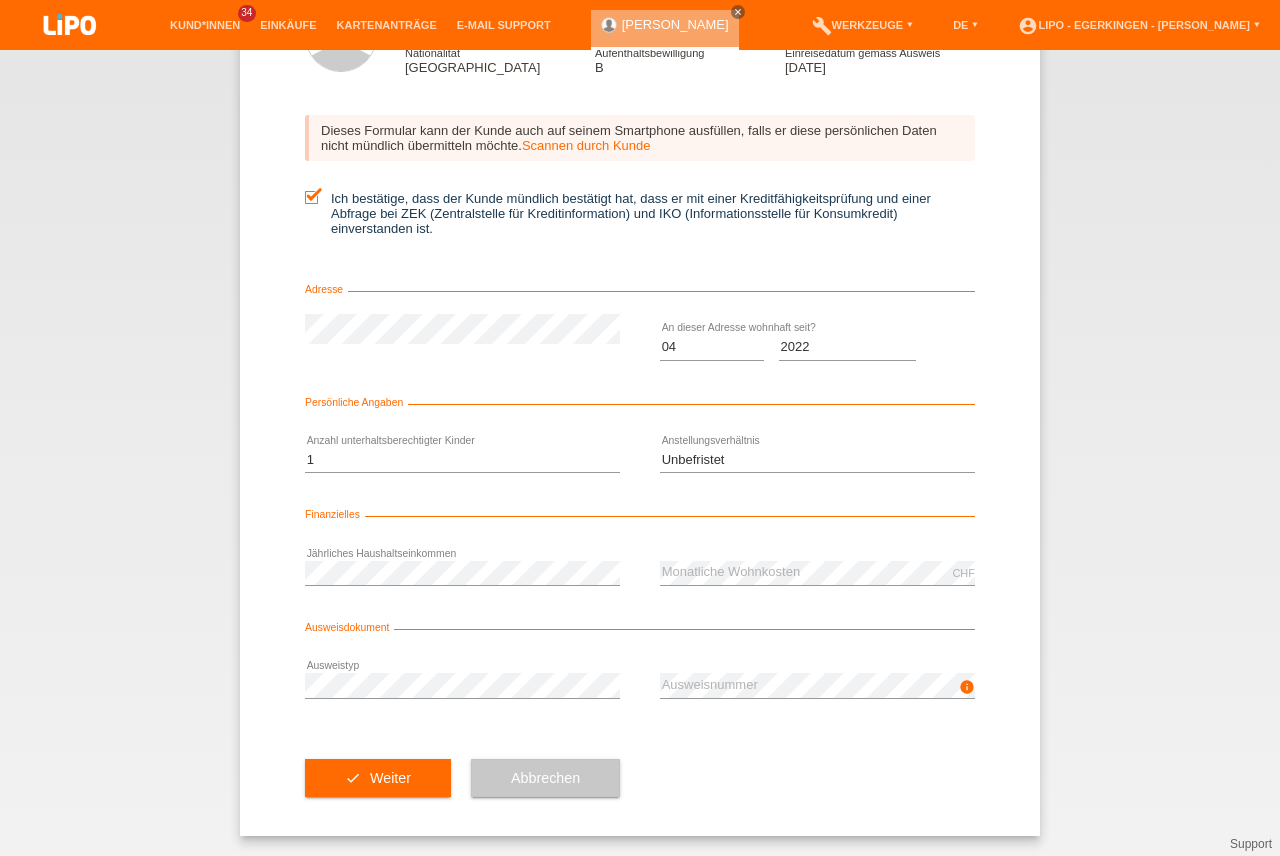 click on "error
Ausweistyp" at bounding box center [462, 686] 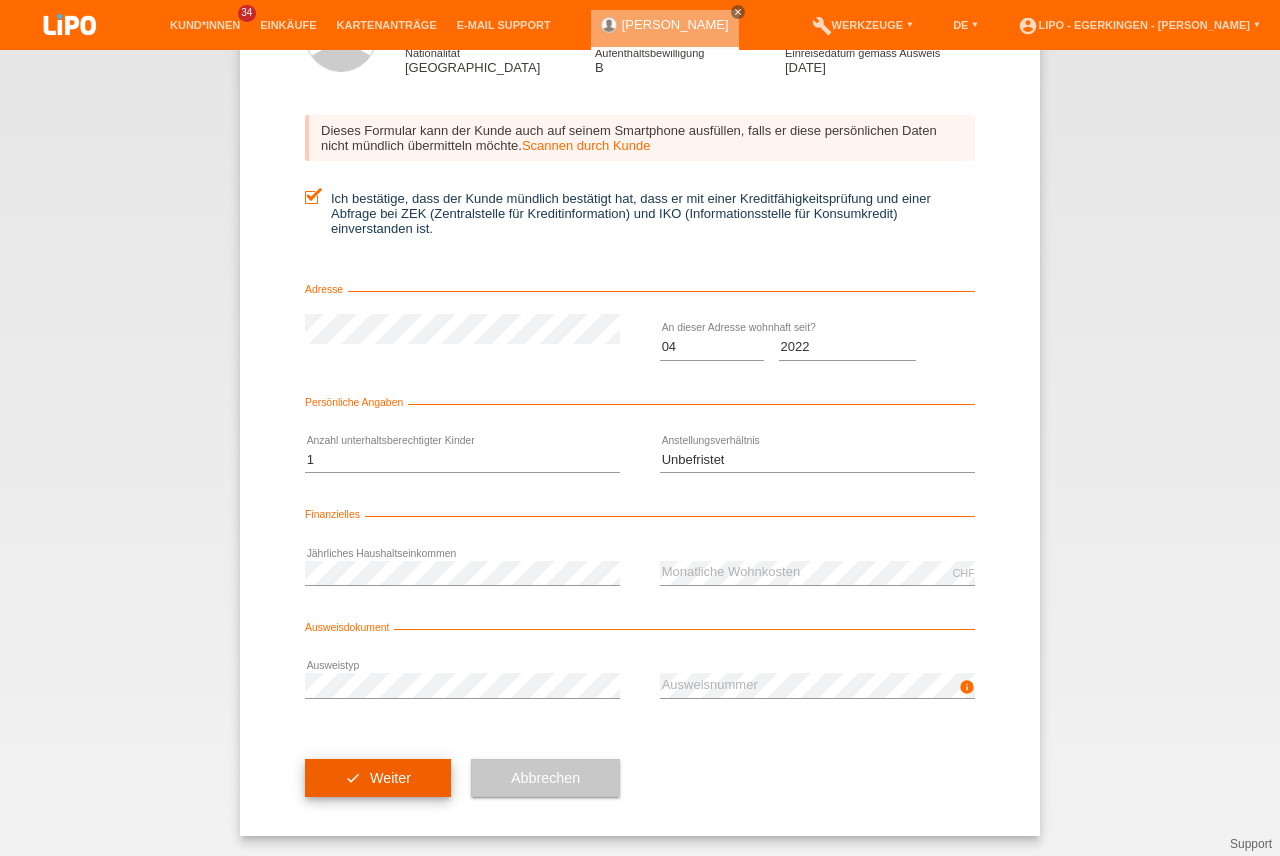 click on "check   Weiter" at bounding box center [378, 778] 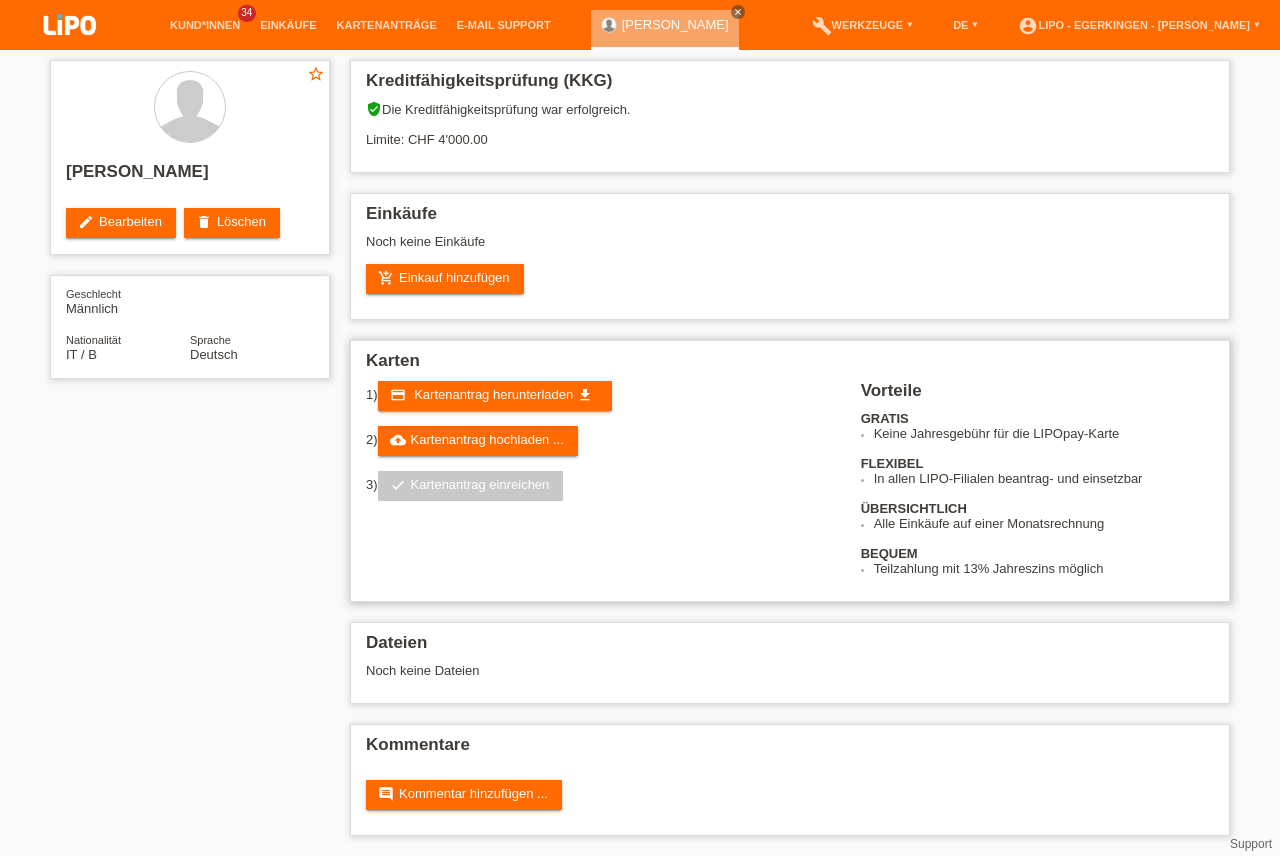 click on "Kartenantrag herunterladen" at bounding box center [493, 394] 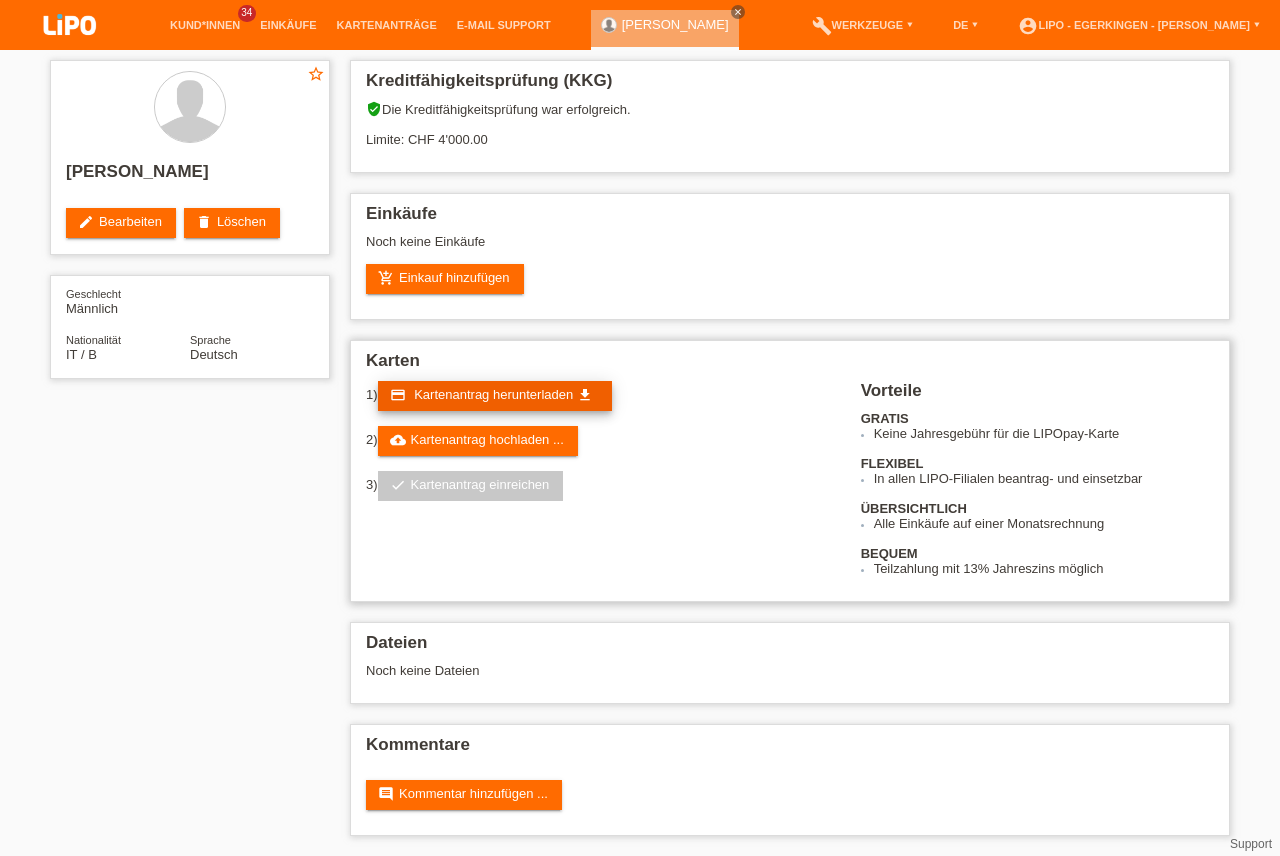 scroll, scrollTop: 0, scrollLeft: 0, axis: both 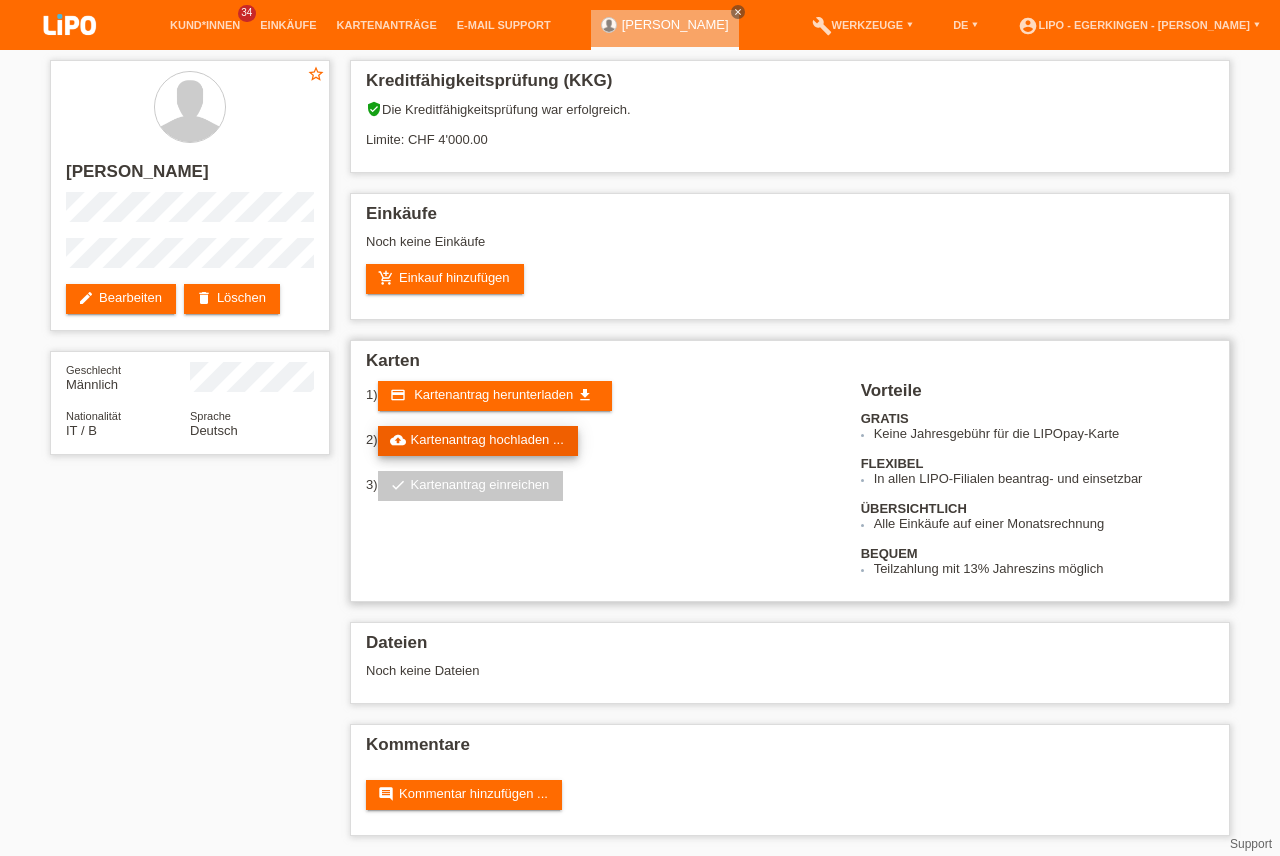 click on "cloud_upload  Kartenantrag hochladen ..." at bounding box center [478, 441] 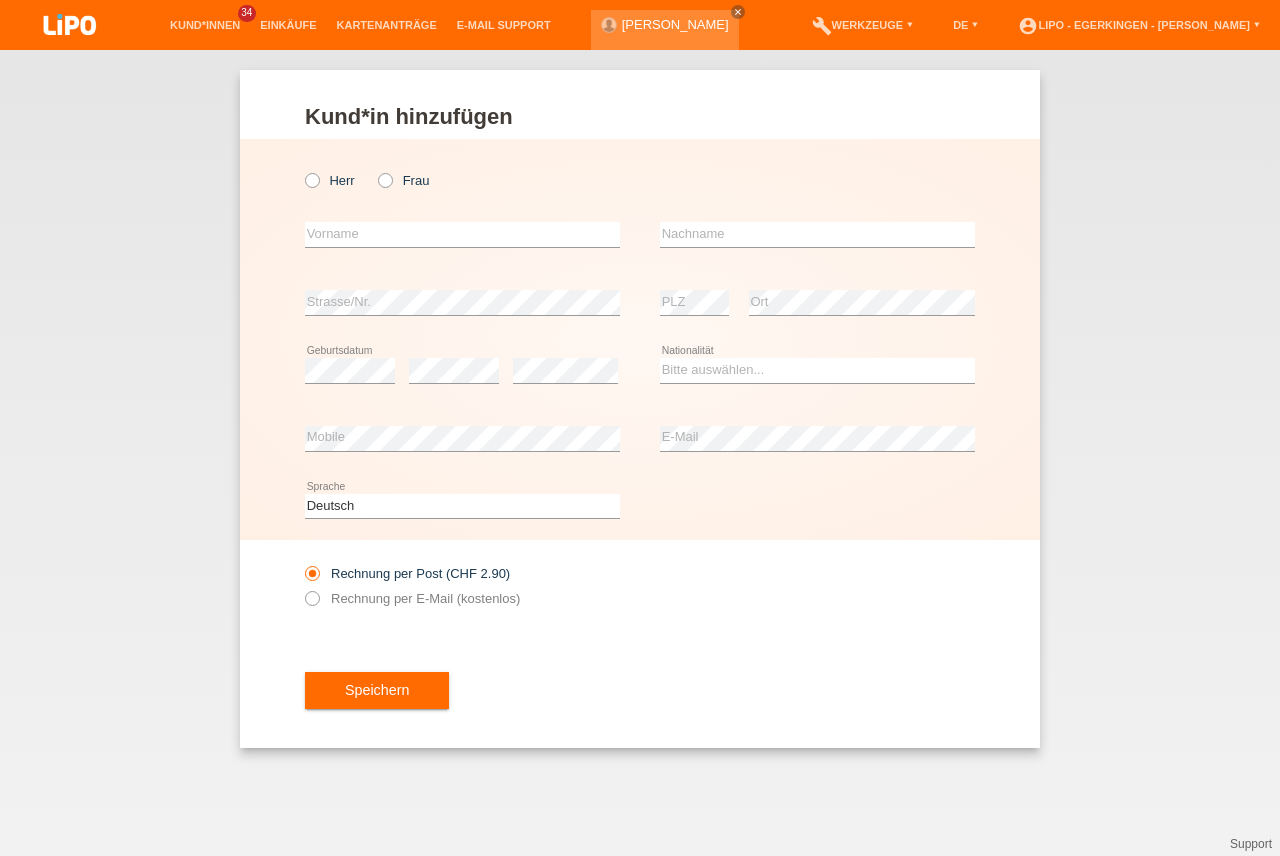 click on "Kund*innen" at bounding box center [205, 25] 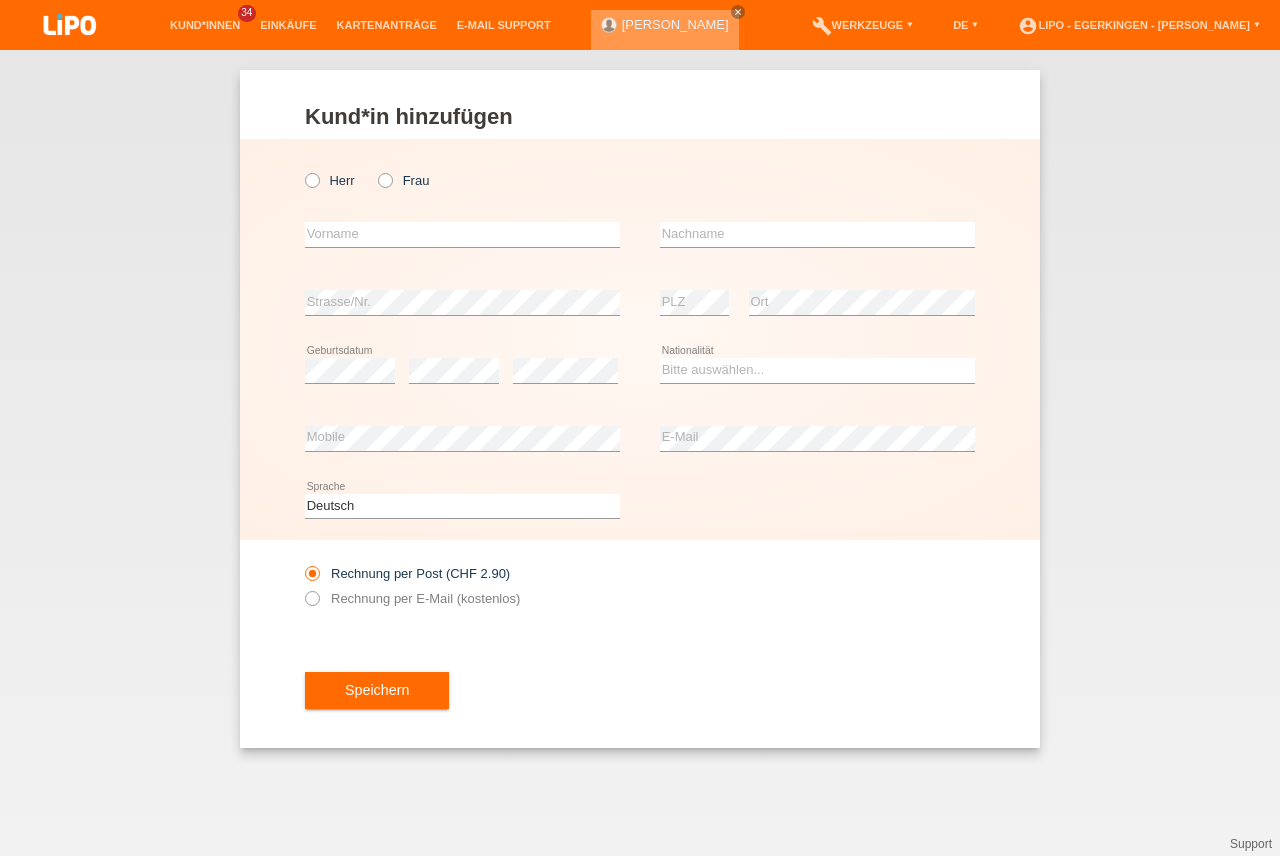 scroll, scrollTop: 0, scrollLeft: 0, axis: both 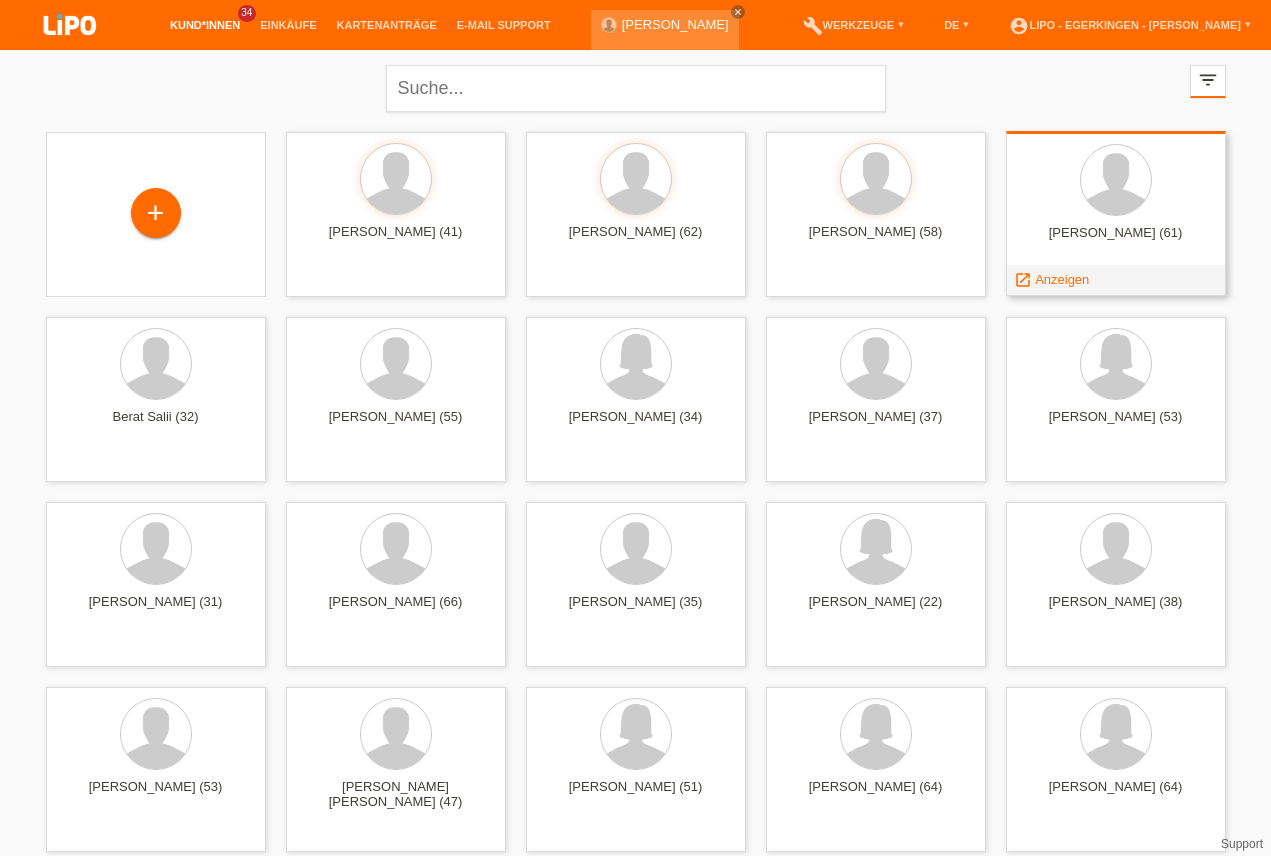 click on "launch   Anzeigen" at bounding box center [1052, 280] 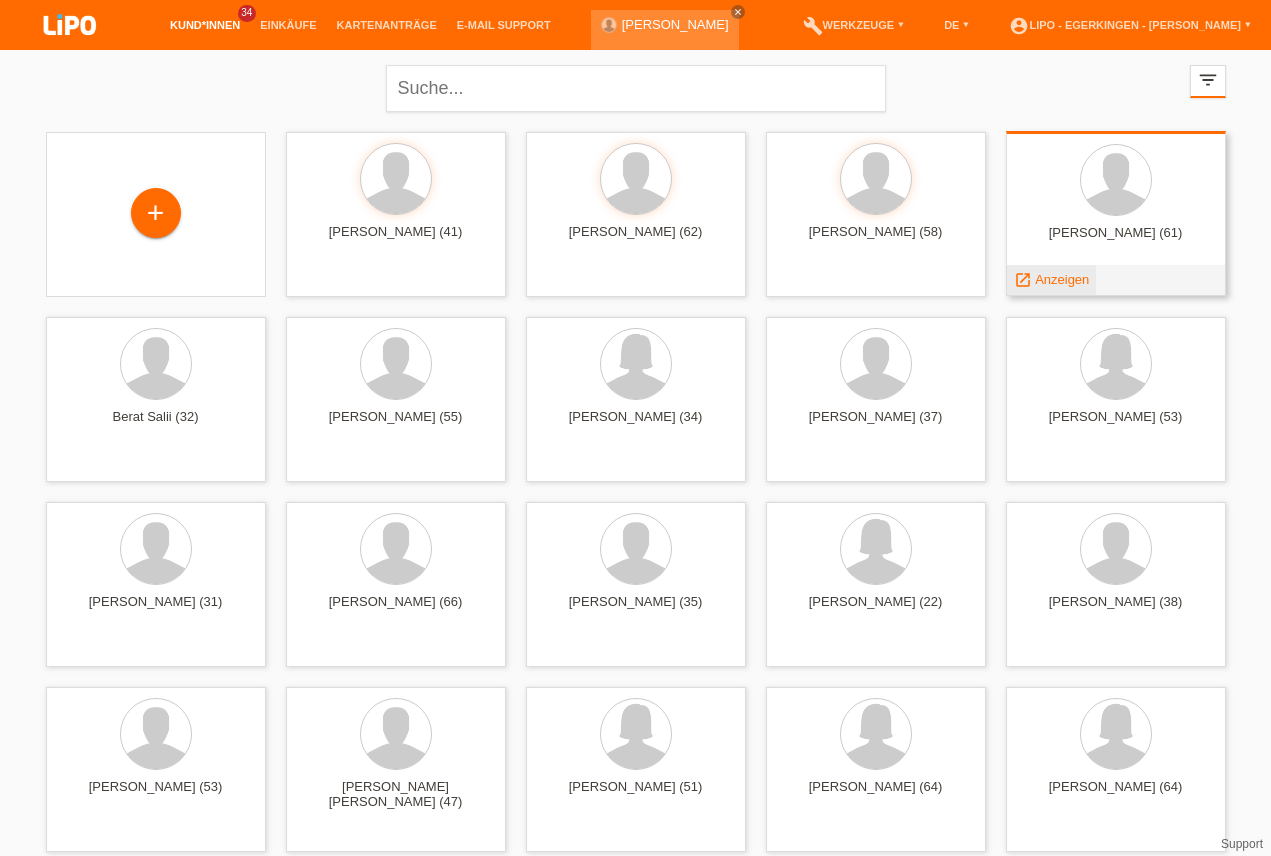 click on "Anzeigen" at bounding box center (1062, 279) 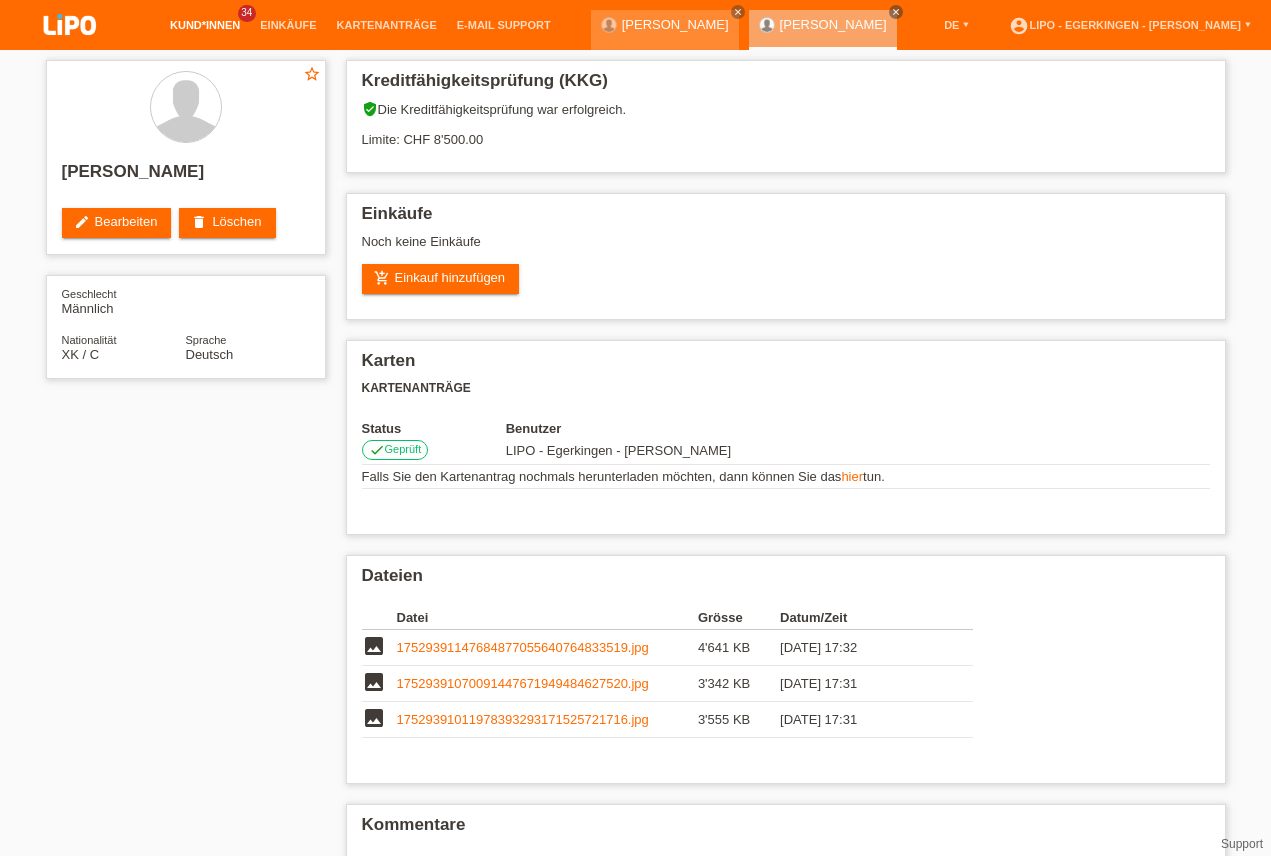 scroll, scrollTop: 0, scrollLeft: 0, axis: both 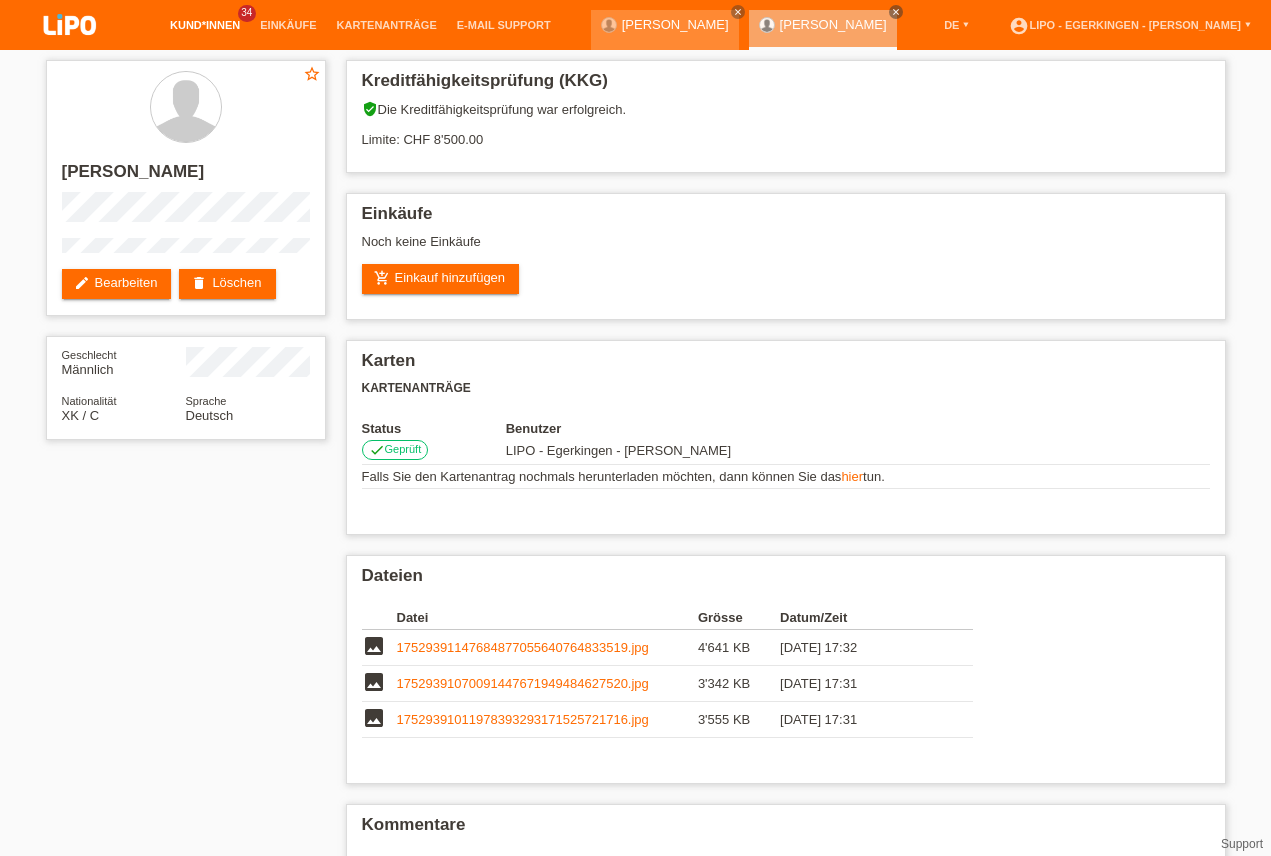click on "Kund*innen" at bounding box center [205, 25] 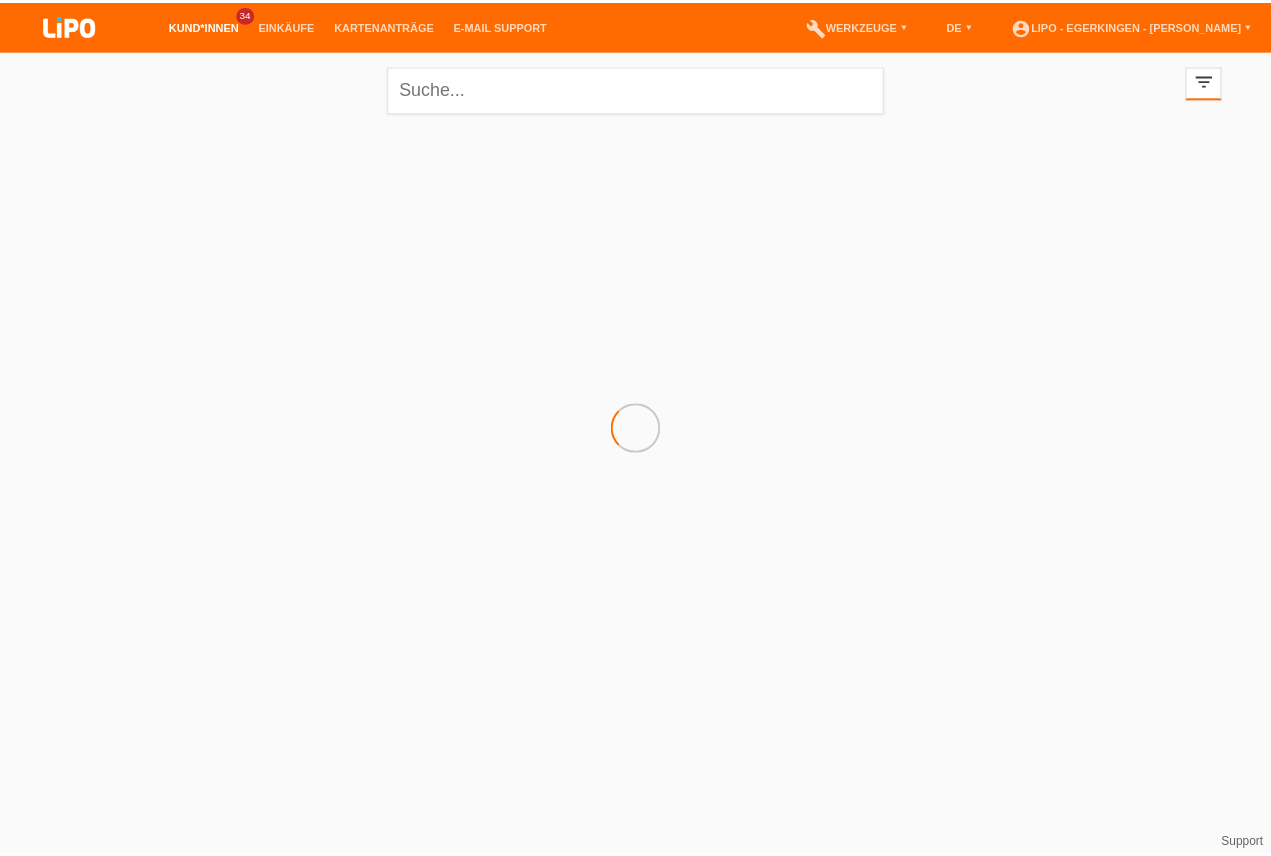 scroll, scrollTop: 0, scrollLeft: 0, axis: both 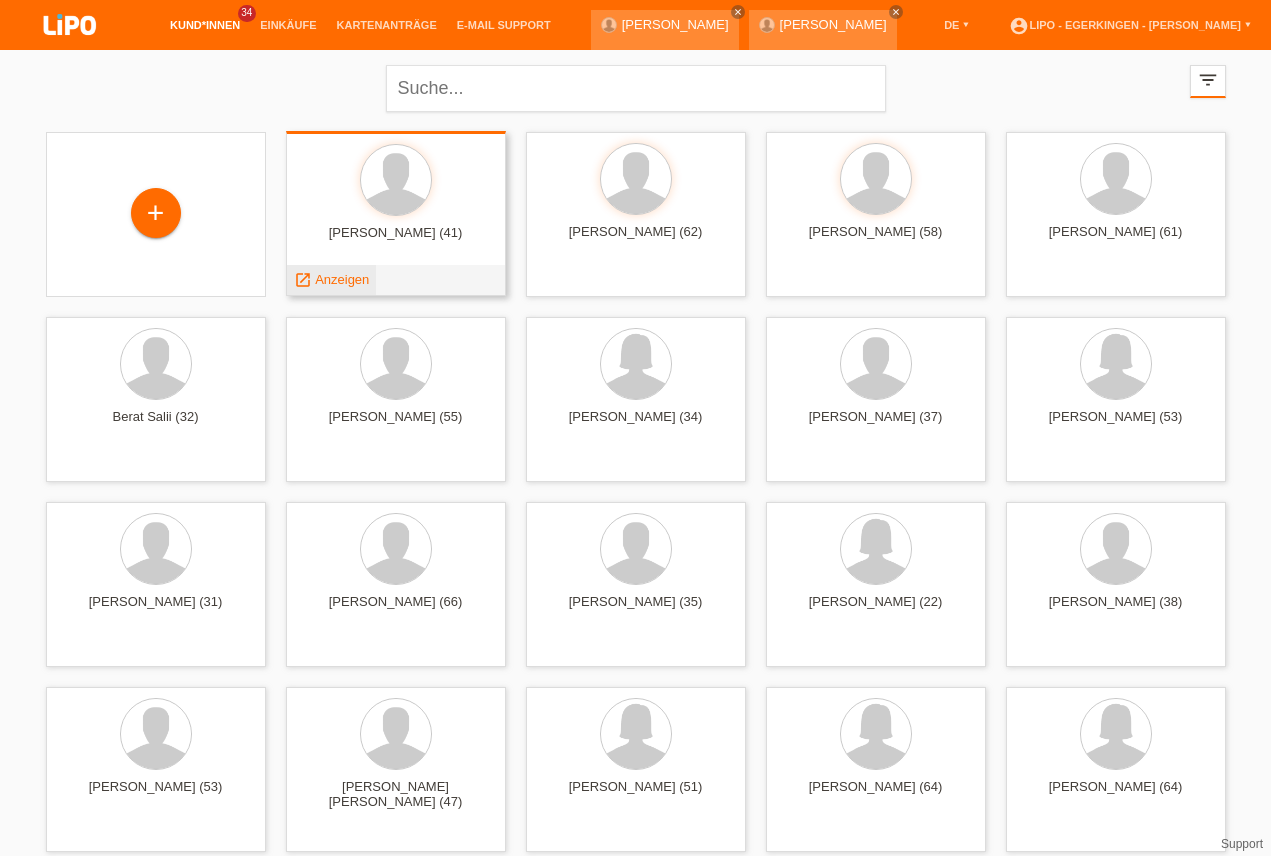 click on "Anzeigen" at bounding box center (342, 279) 